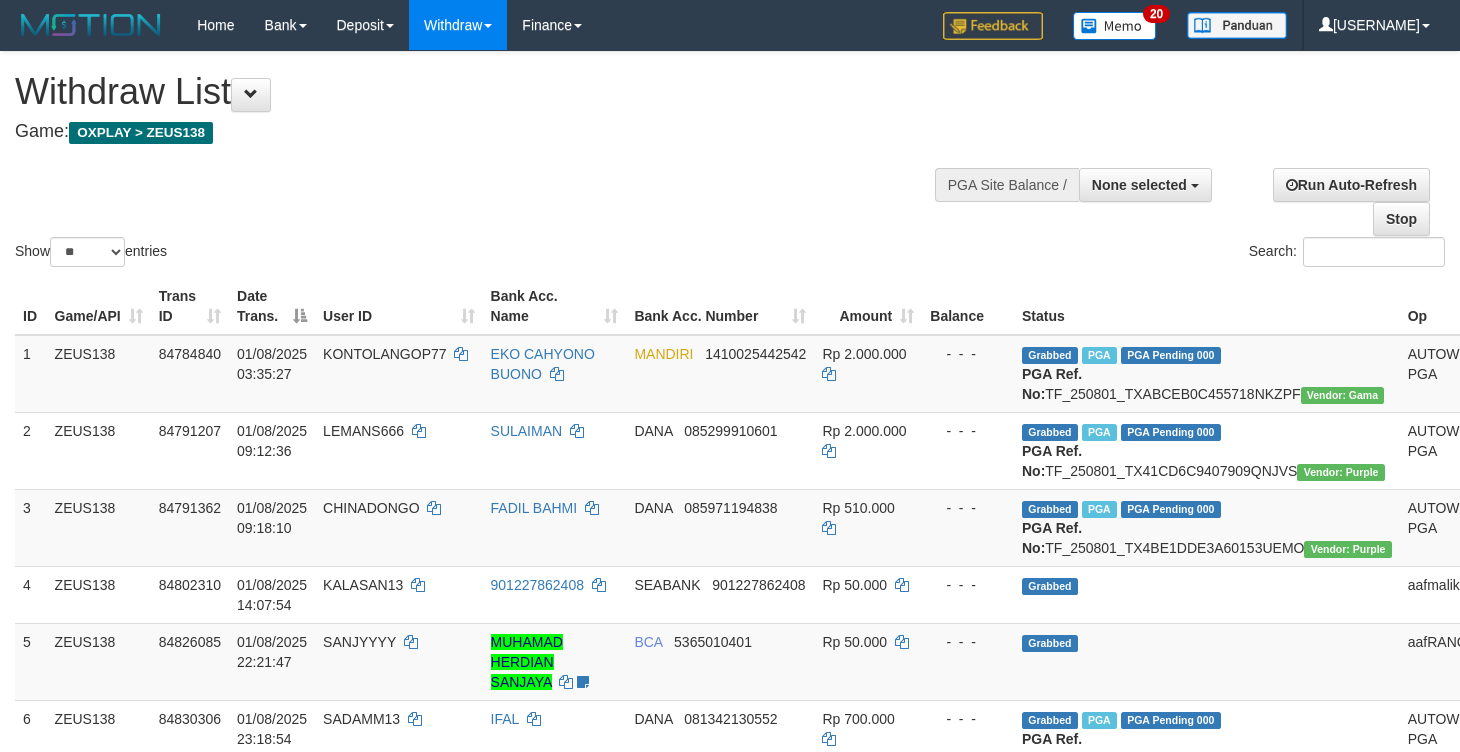select 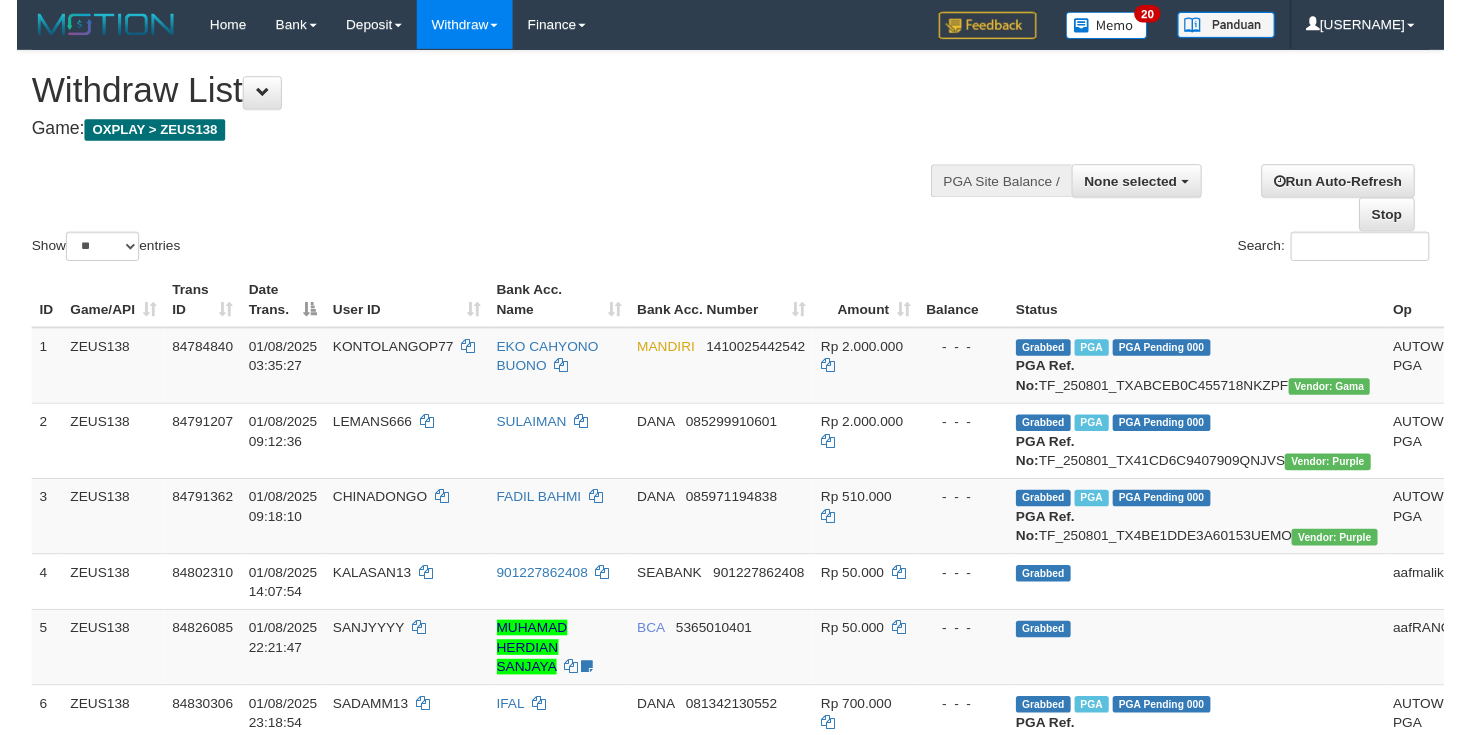 scroll, scrollTop: 0, scrollLeft: 0, axis: both 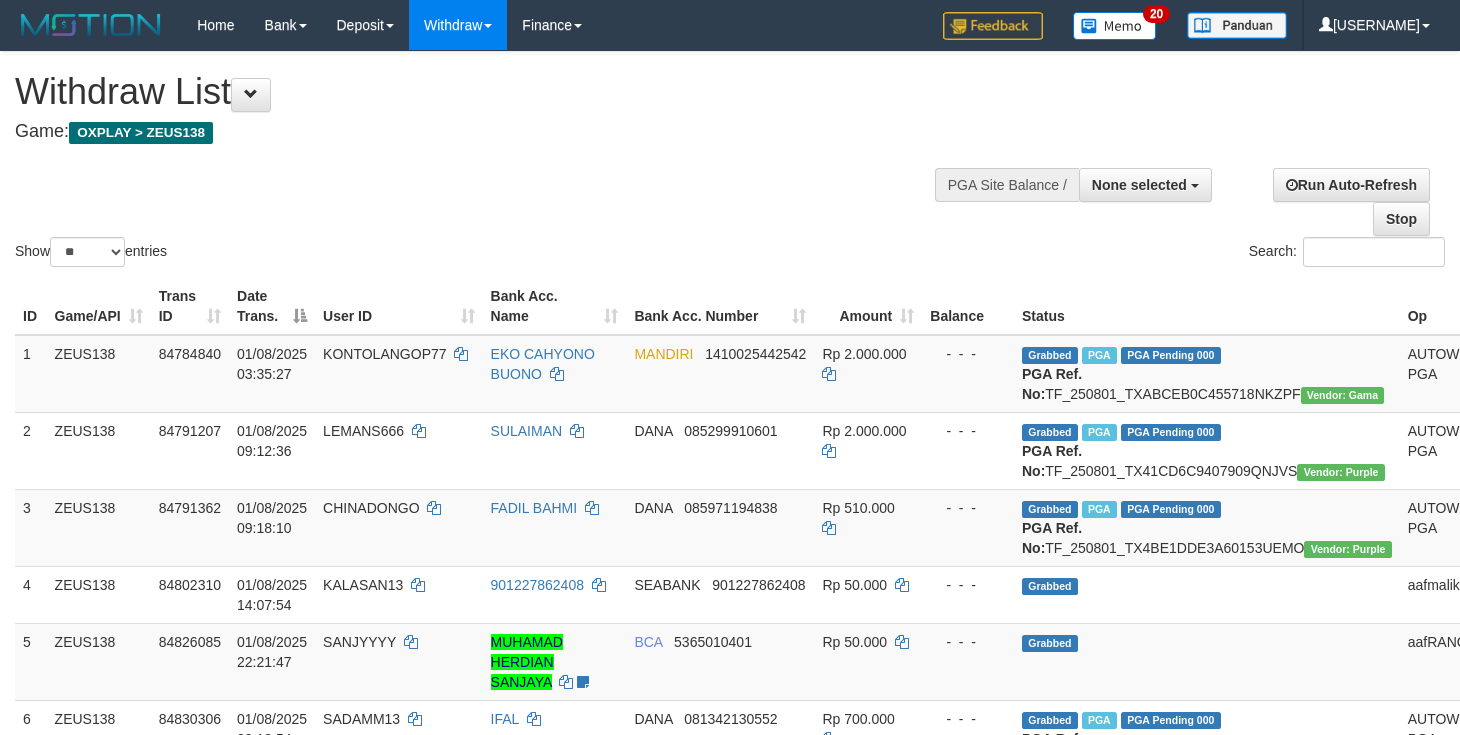 drag, startPoint x: 1322, startPoint y: 277, endPoint x: 1327, endPoint y: 253, distance: 24.5153 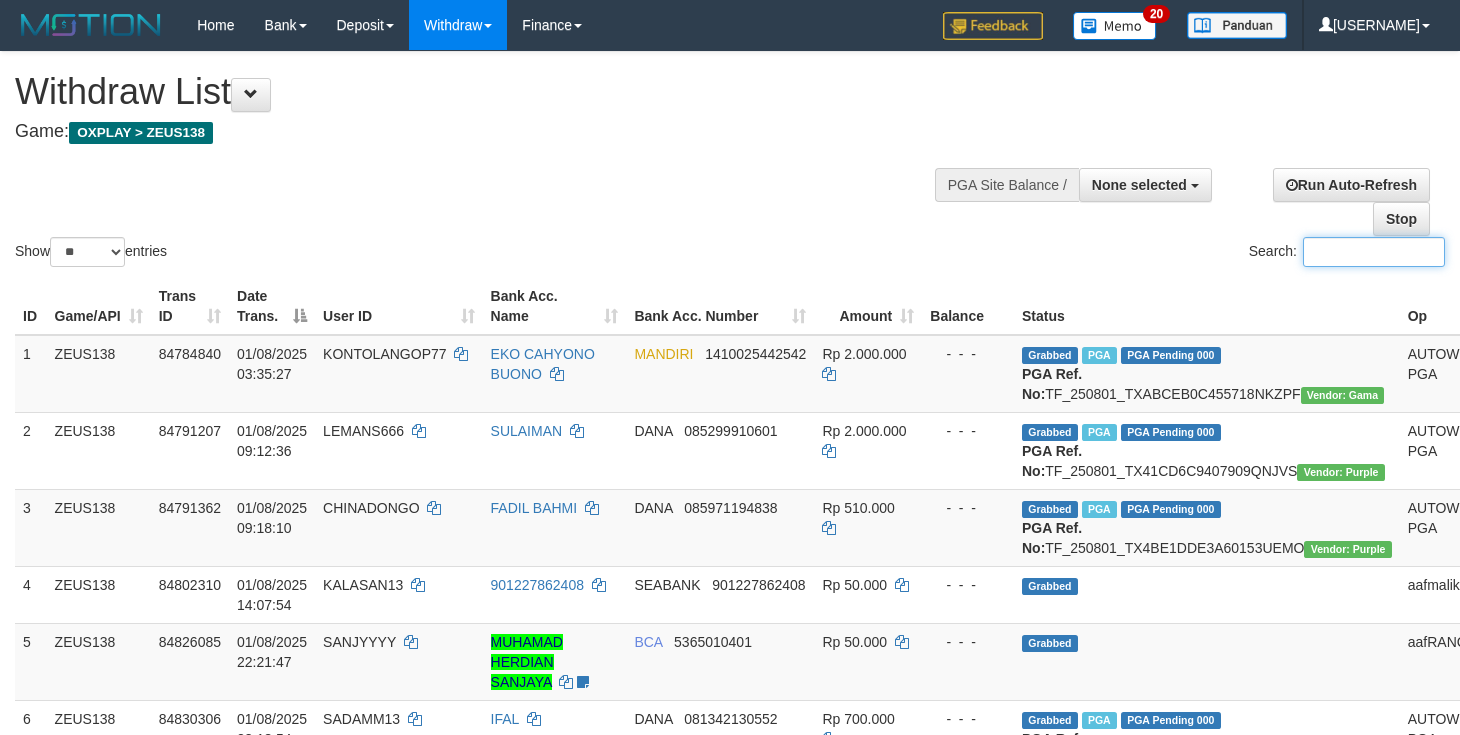 click on "Search:" at bounding box center [1374, 252] 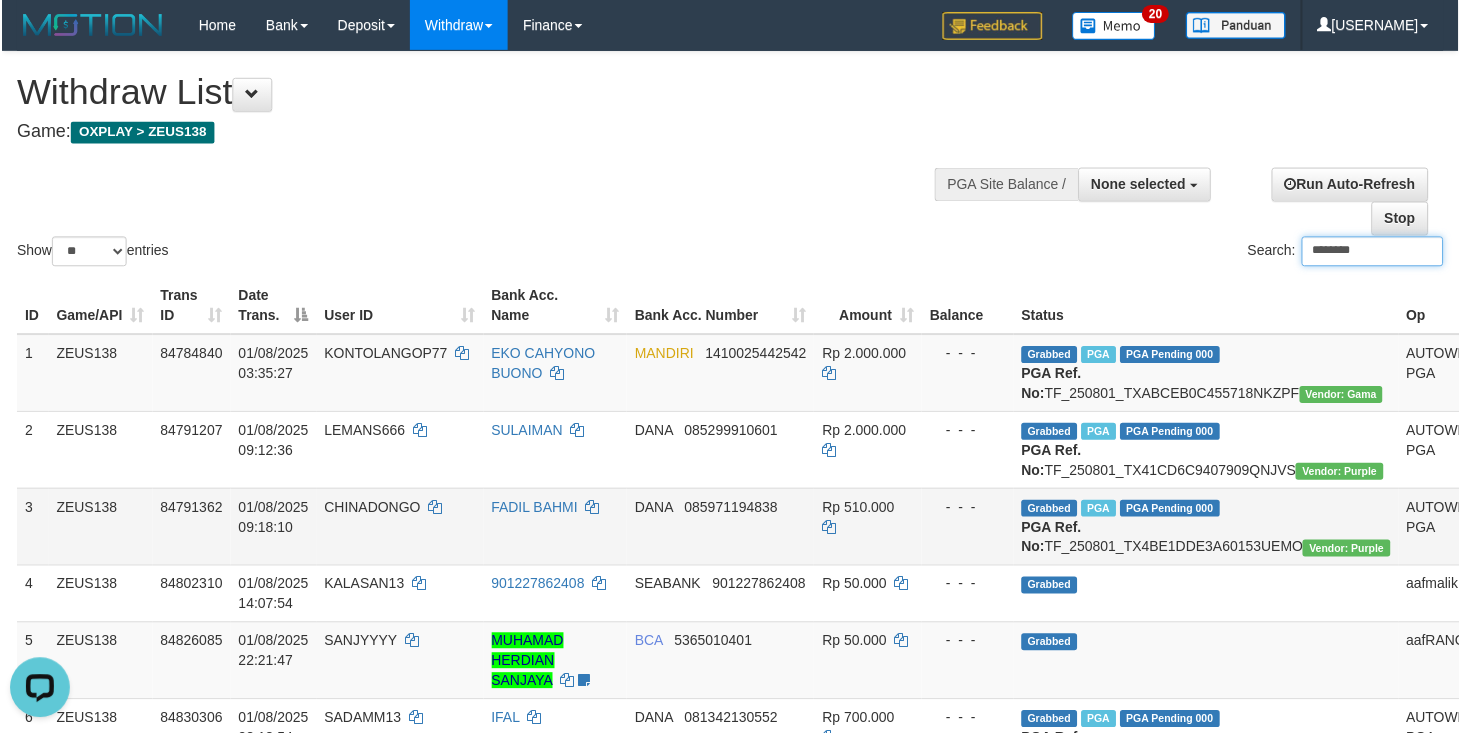 scroll, scrollTop: 0, scrollLeft: 0, axis: both 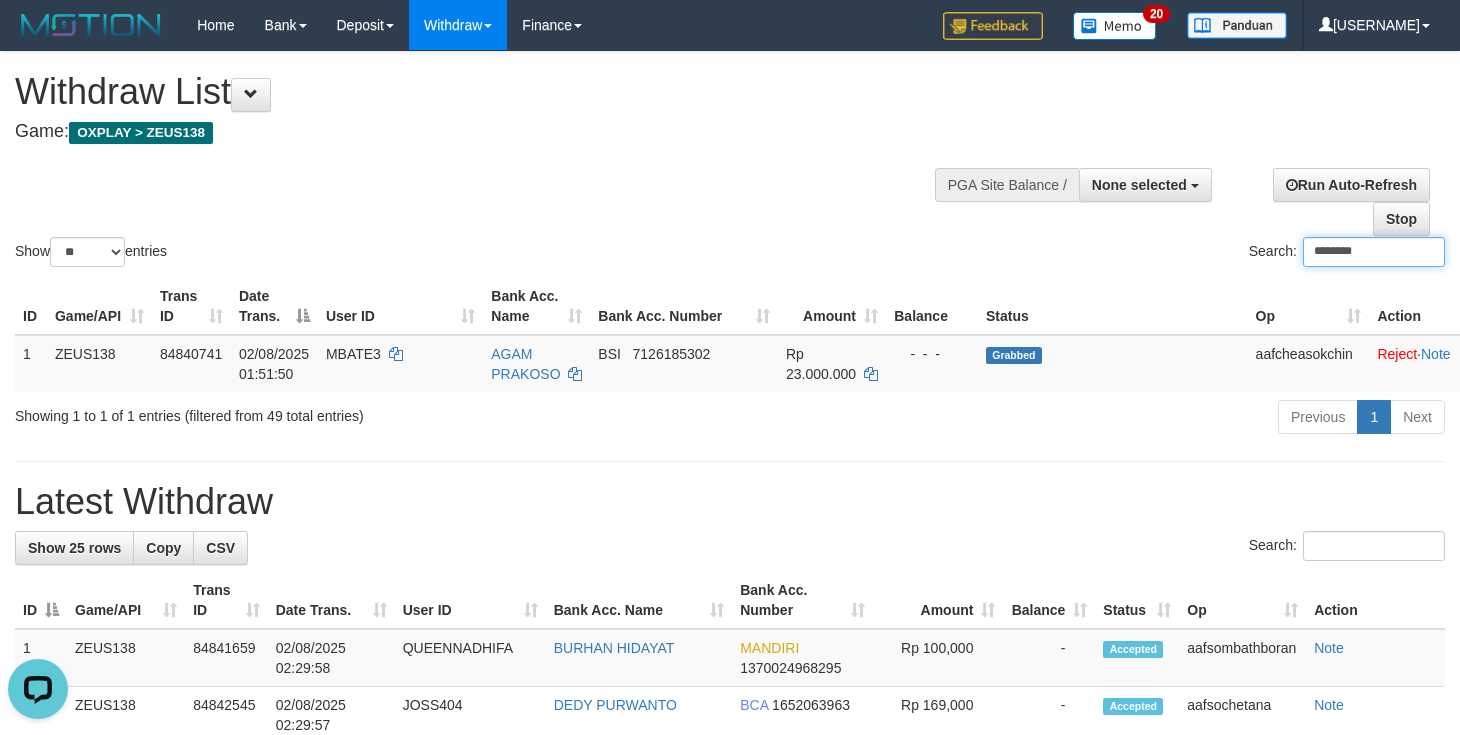 type on "********" 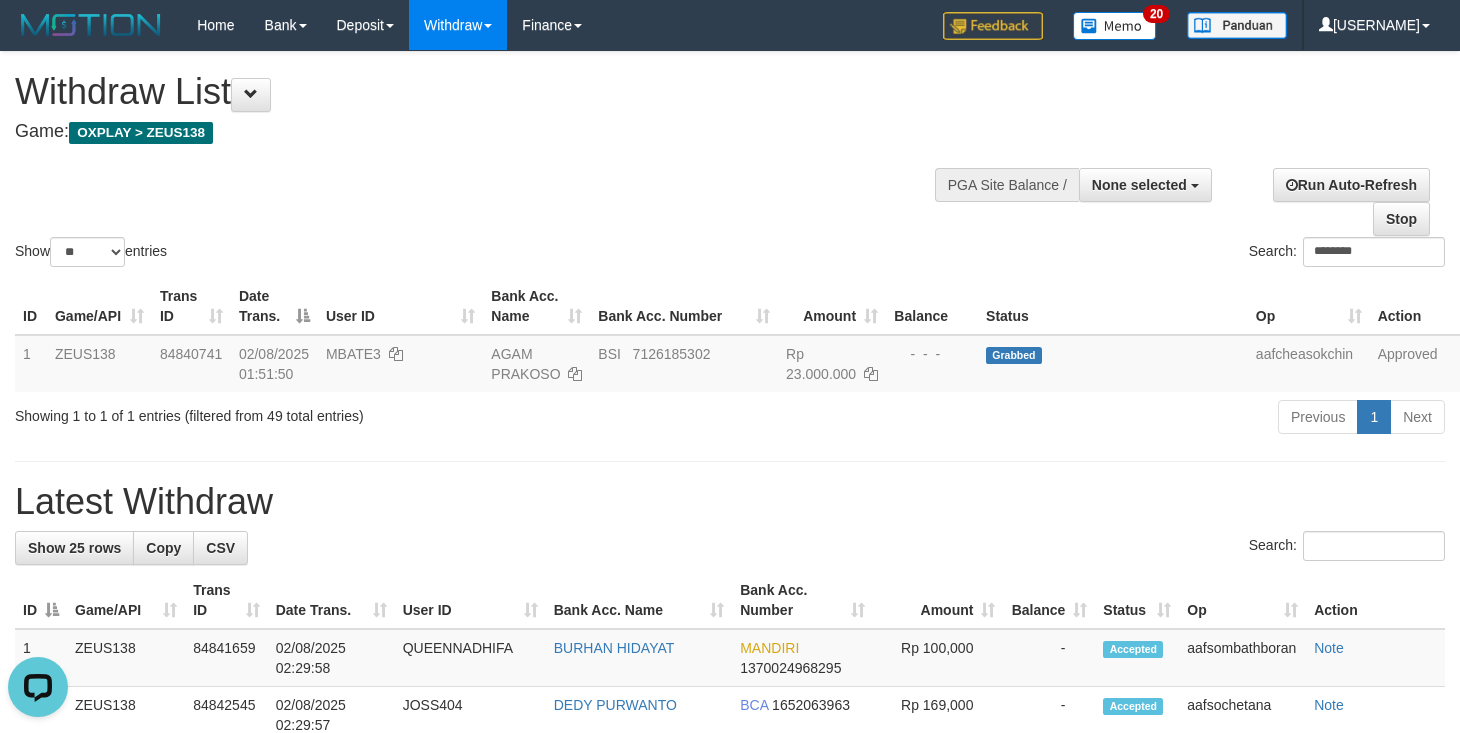 click on "Show  ** ** ** ***  entries Search: ********" at bounding box center [730, 161] 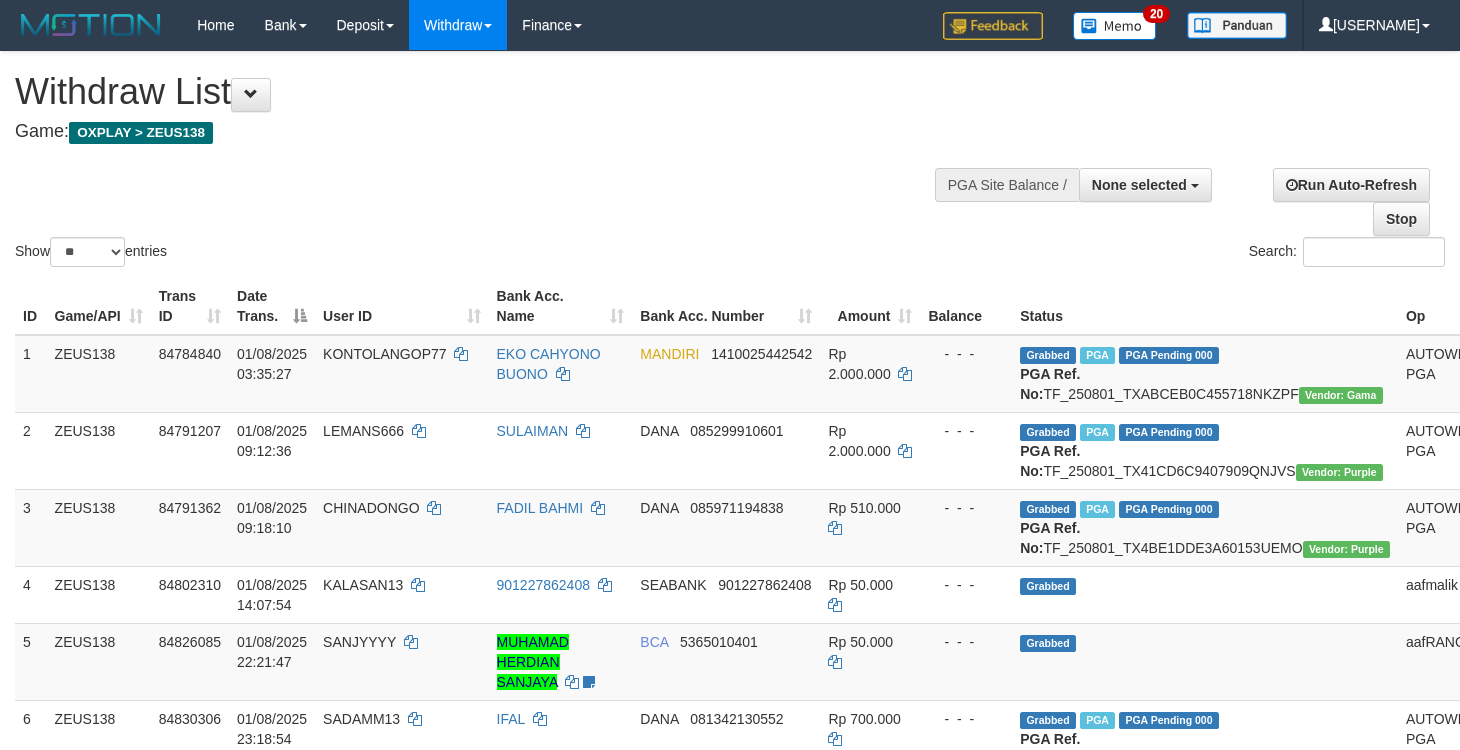 select 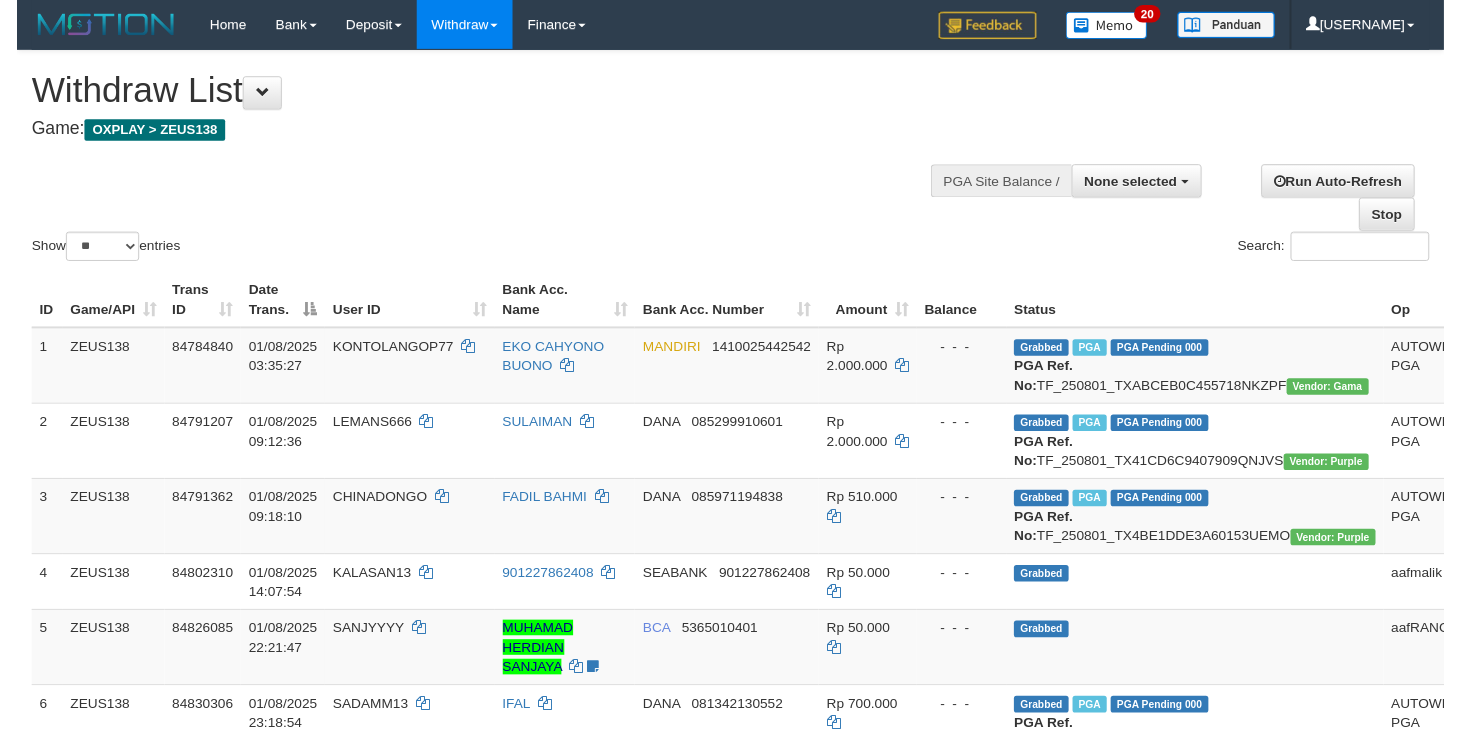 scroll, scrollTop: 0, scrollLeft: 0, axis: both 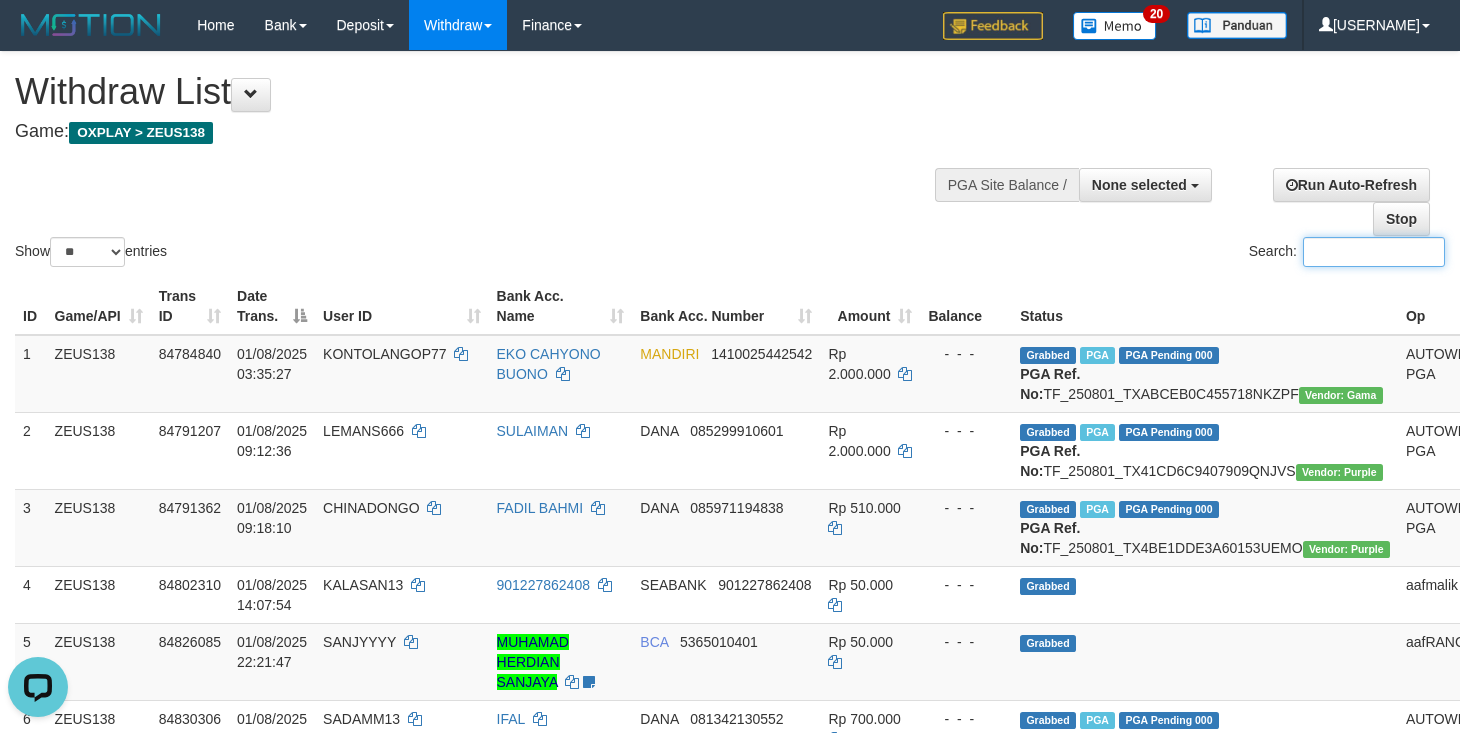 click on "Search:" at bounding box center (1374, 252) 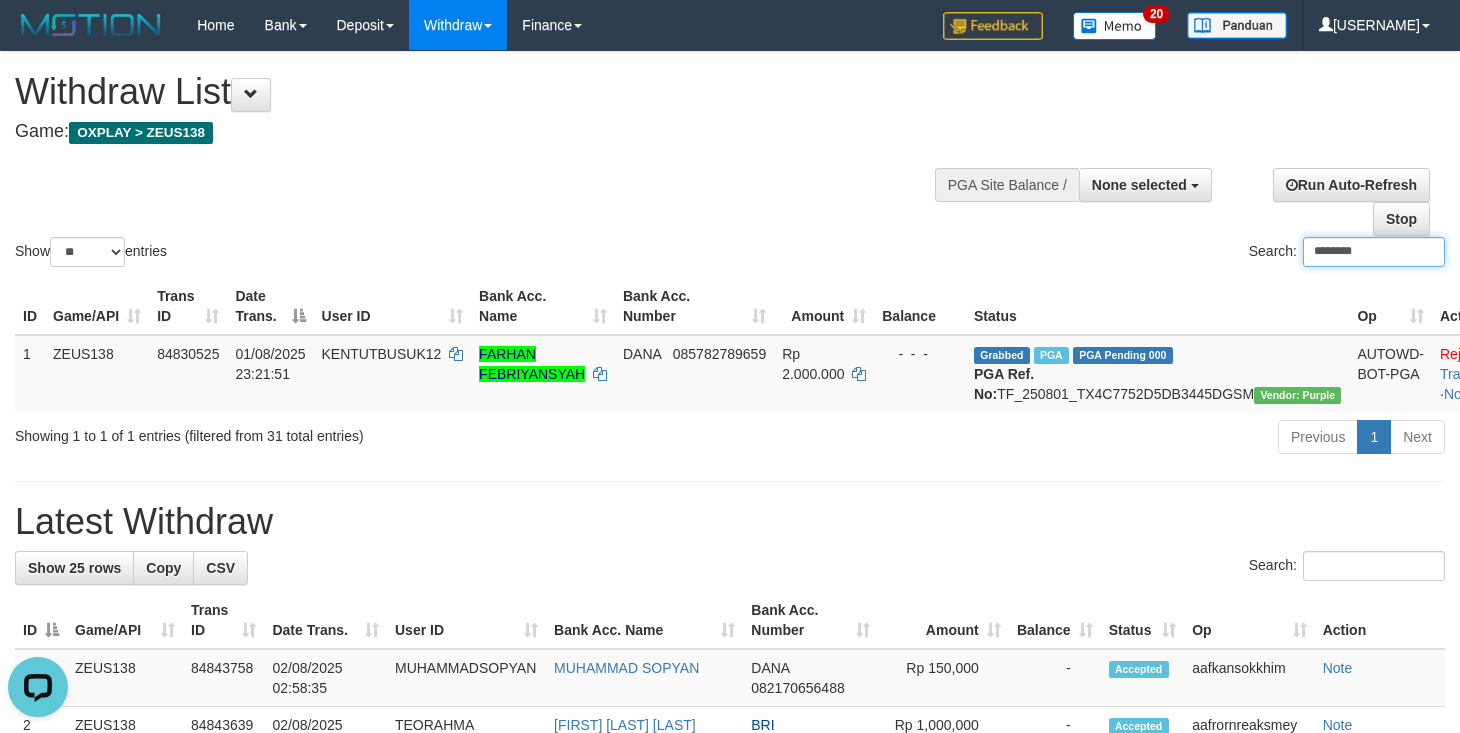 type on "********" 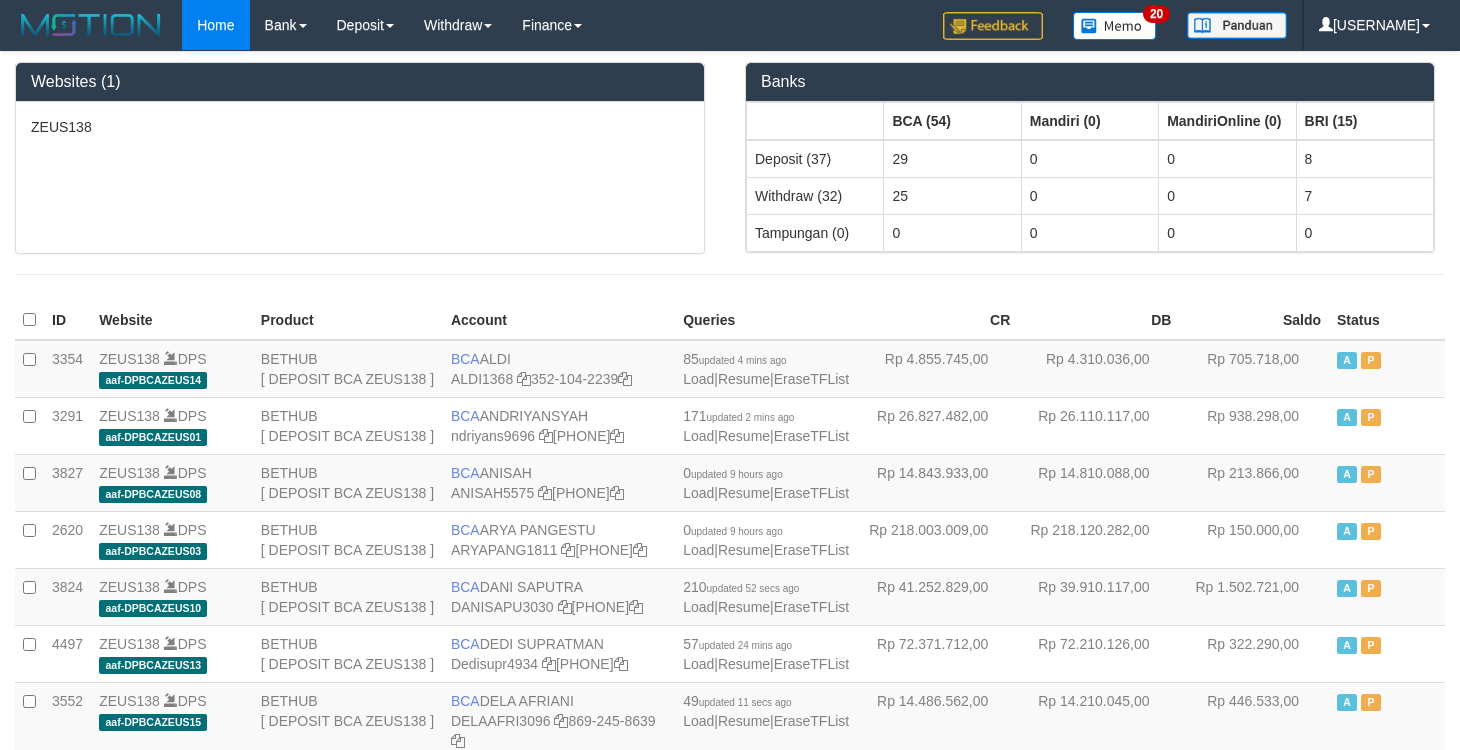 scroll, scrollTop: 0, scrollLeft: 0, axis: both 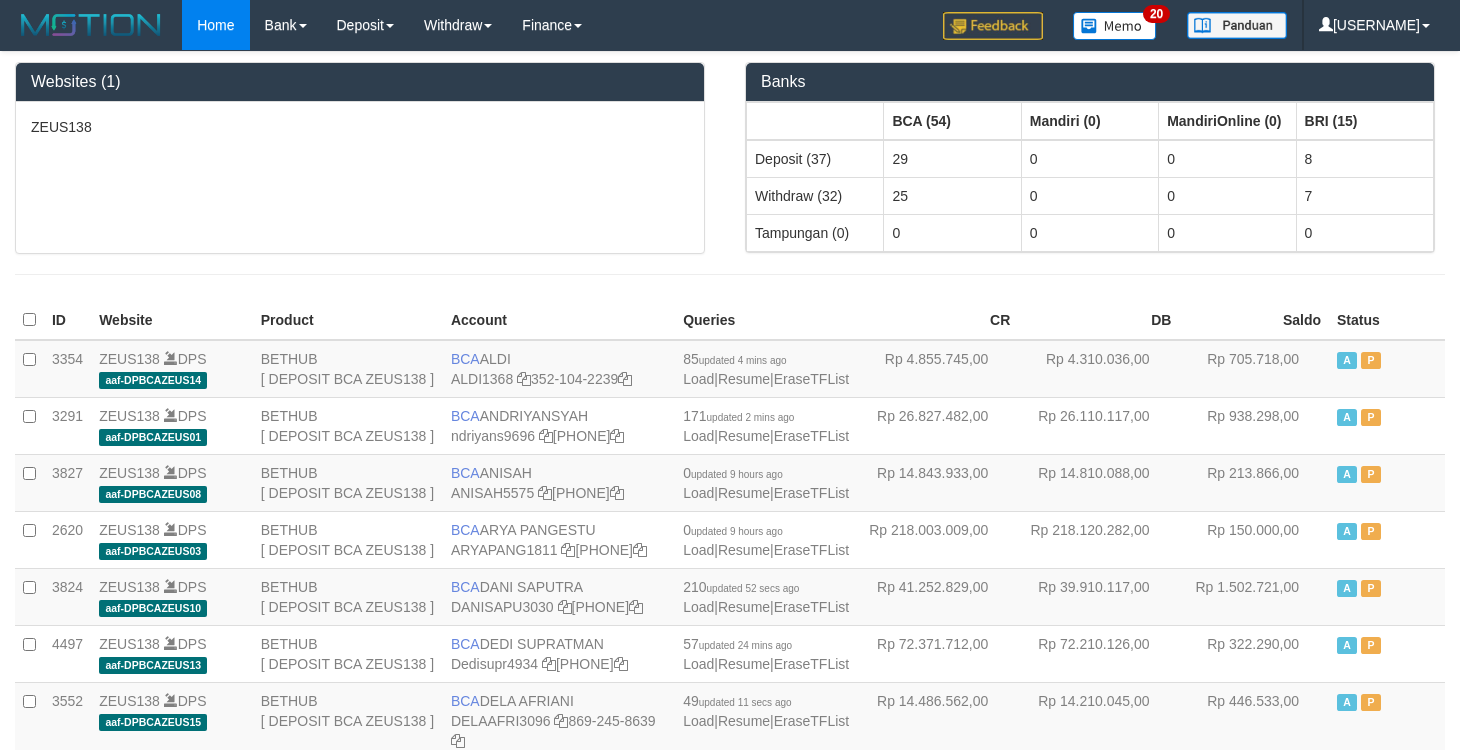 click on "ZEUS138" at bounding box center (360, 177) 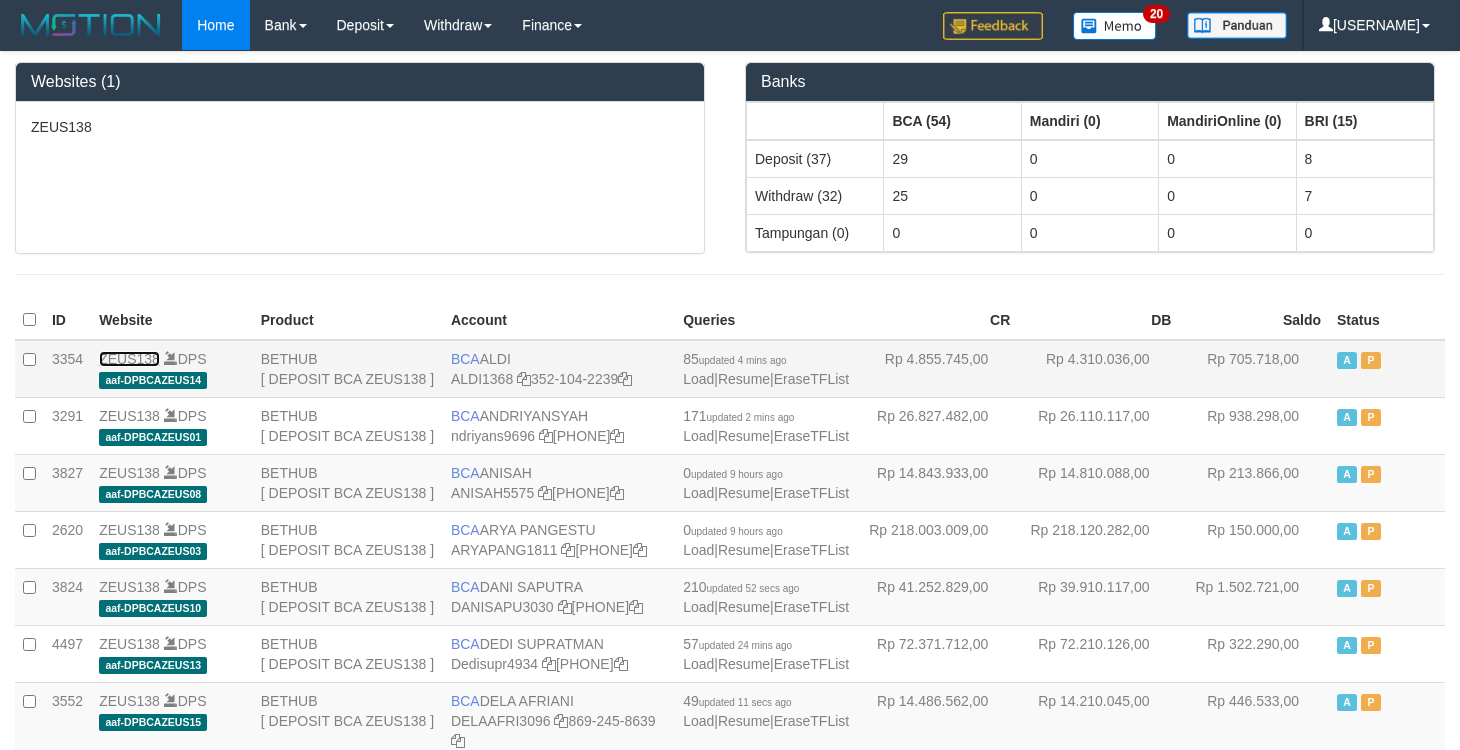 click on "ZEUS138" at bounding box center (129, 359) 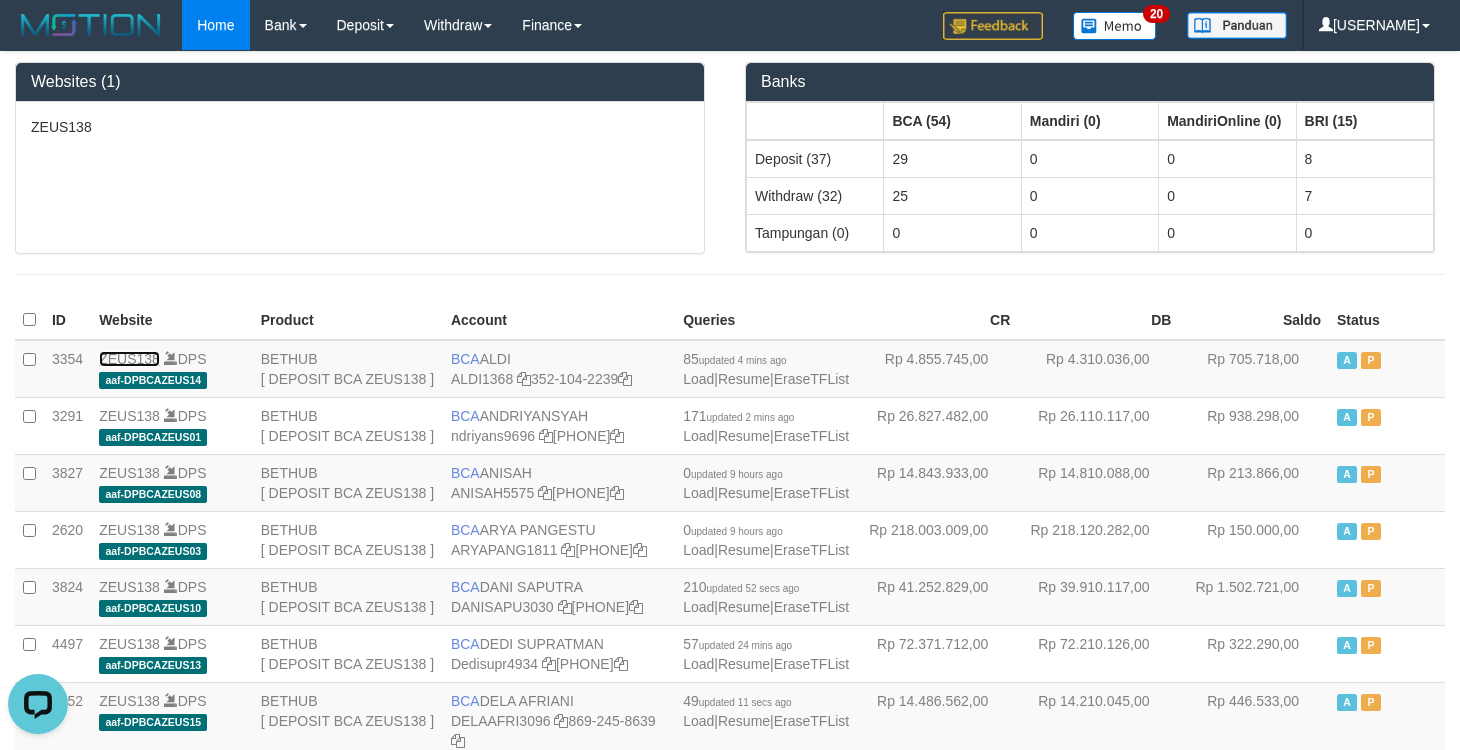 scroll, scrollTop: 0, scrollLeft: 0, axis: both 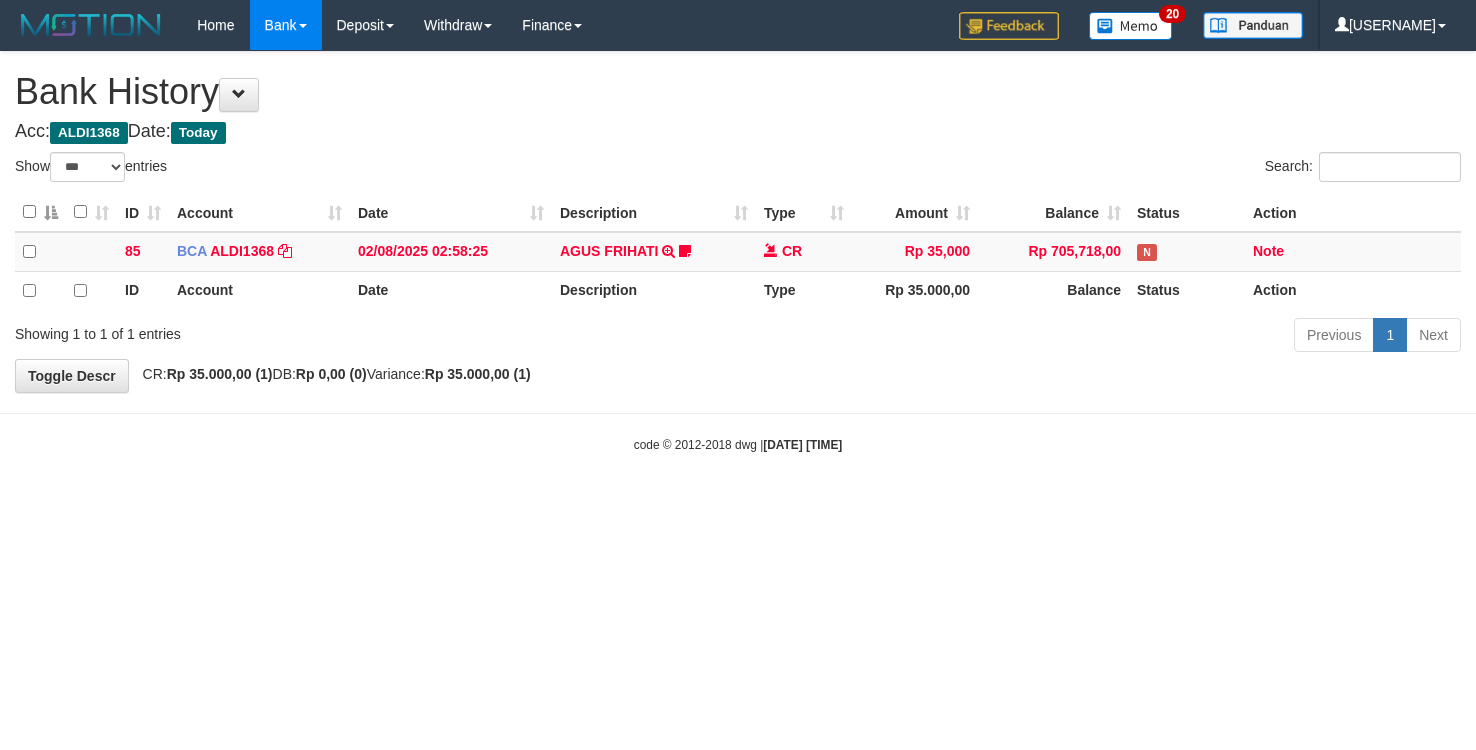 select on "***" 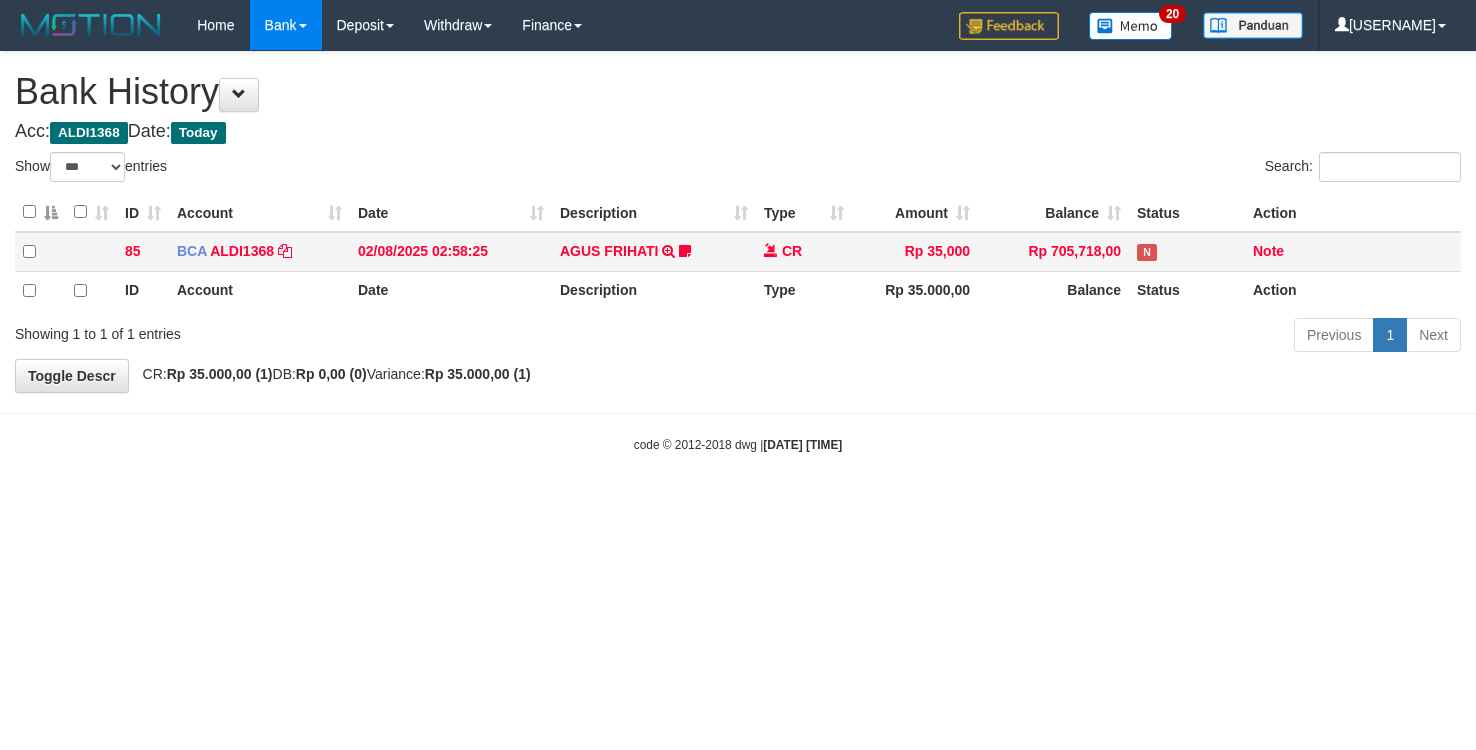 scroll, scrollTop: 0, scrollLeft: 0, axis: both 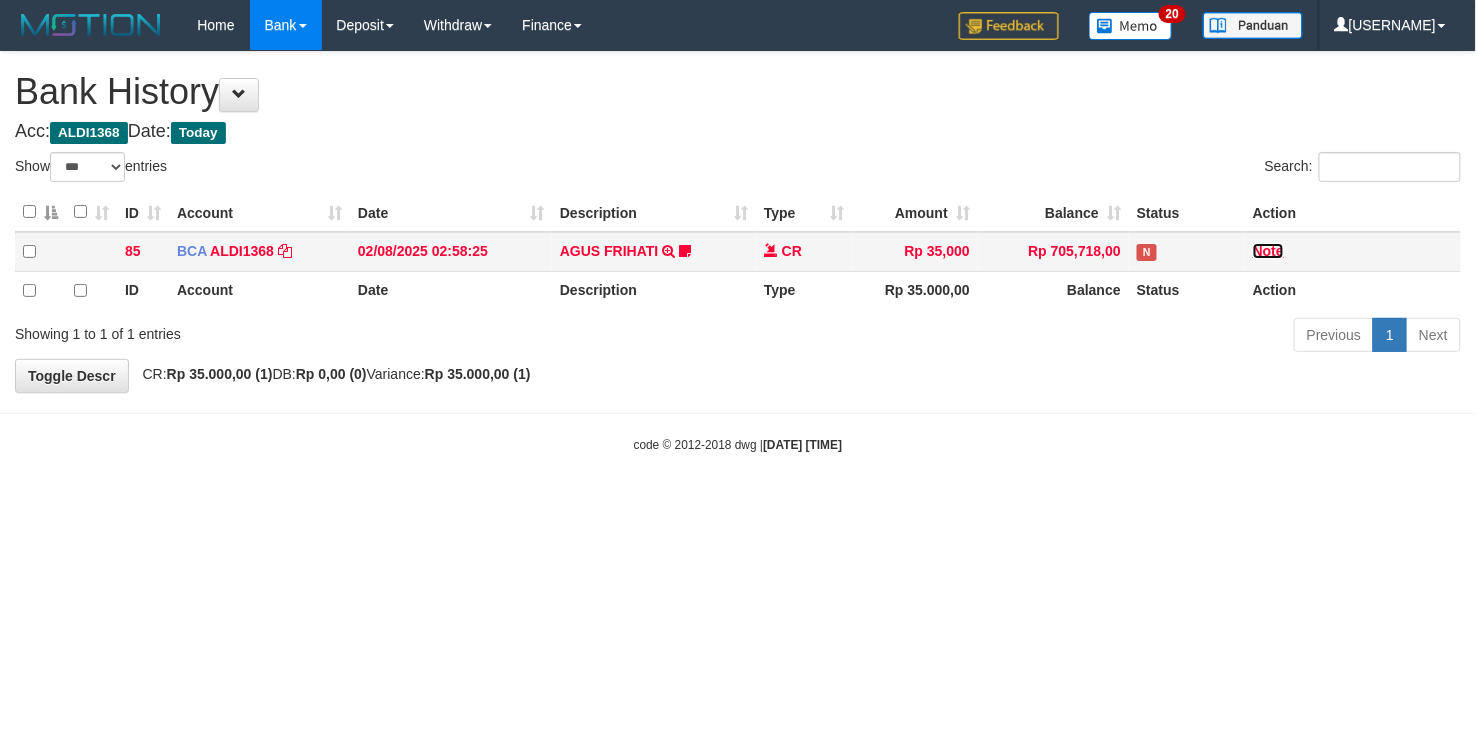click on "Note" at bounding box center [1268, 251] 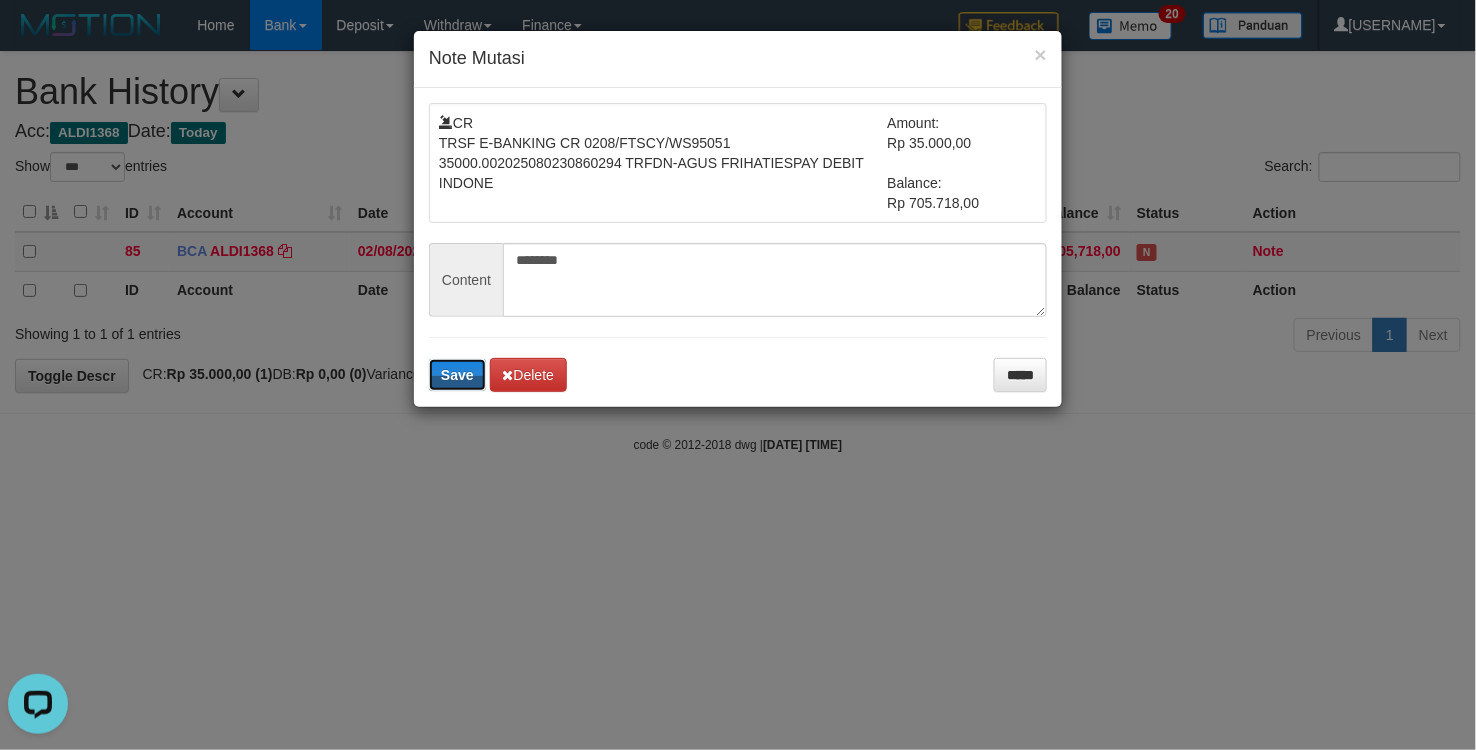 scroll, scrollTop: 0, scrollLeft: 0, axis: both 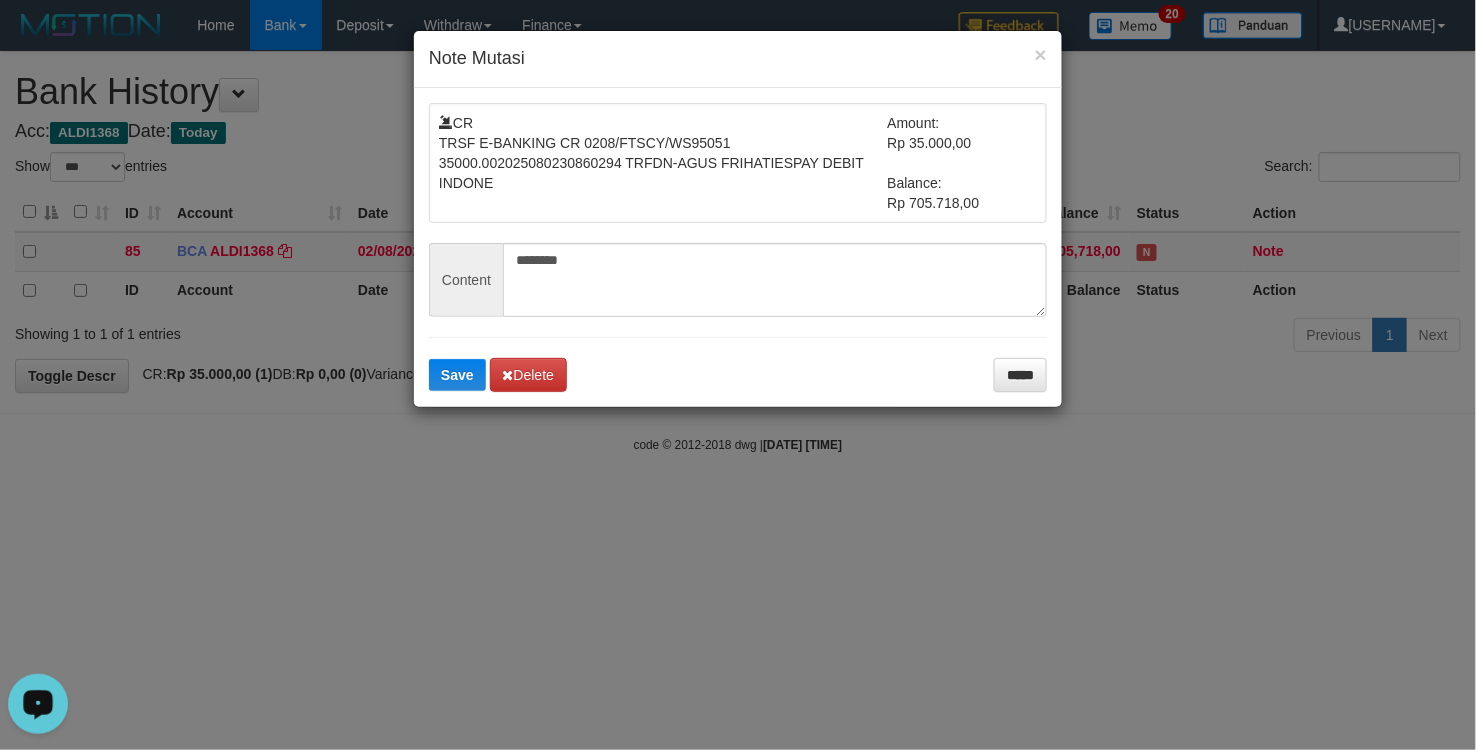 drag, startPoint x: 892, startPoint y: 33, endPoint x: 853, endPoint y: 124, distance: 99.00505 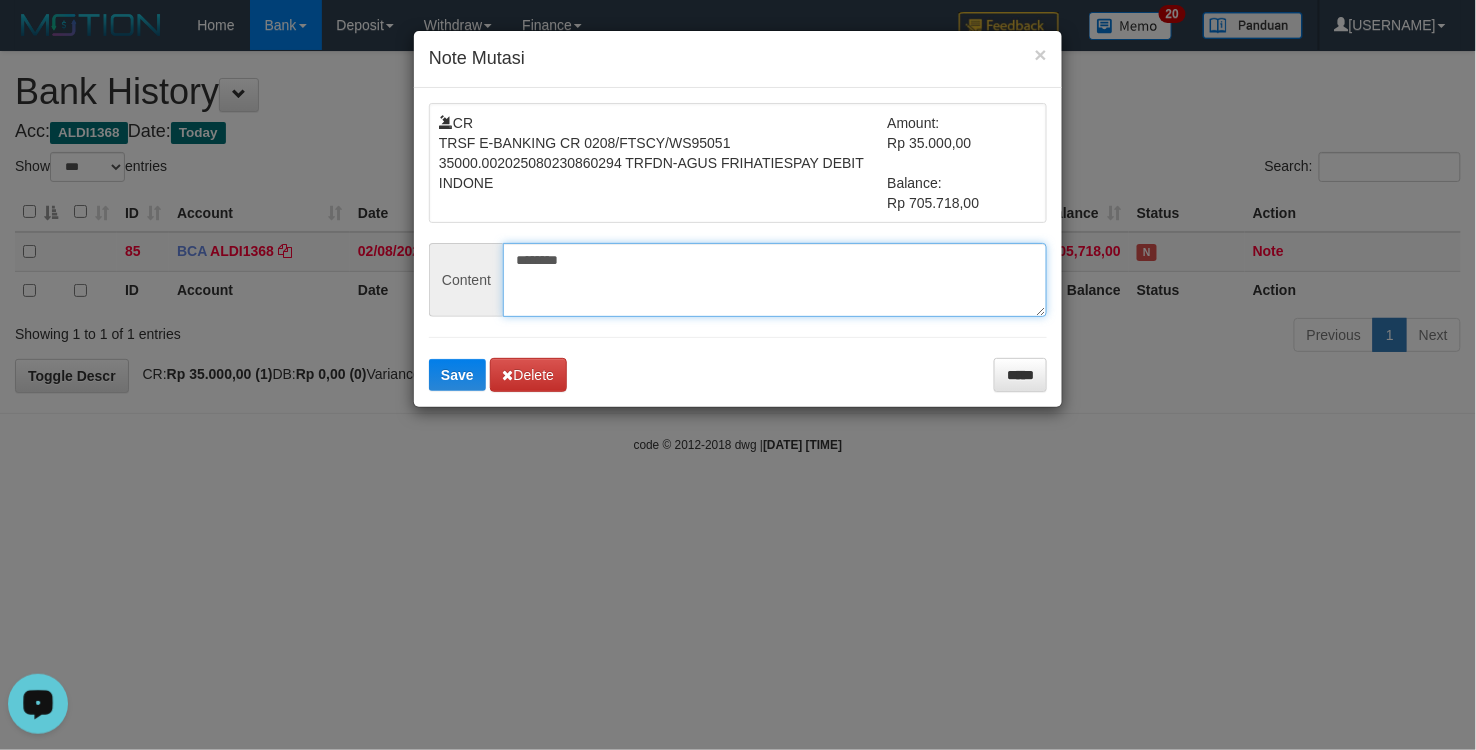 click on "********" at bounding box center [775, 280] 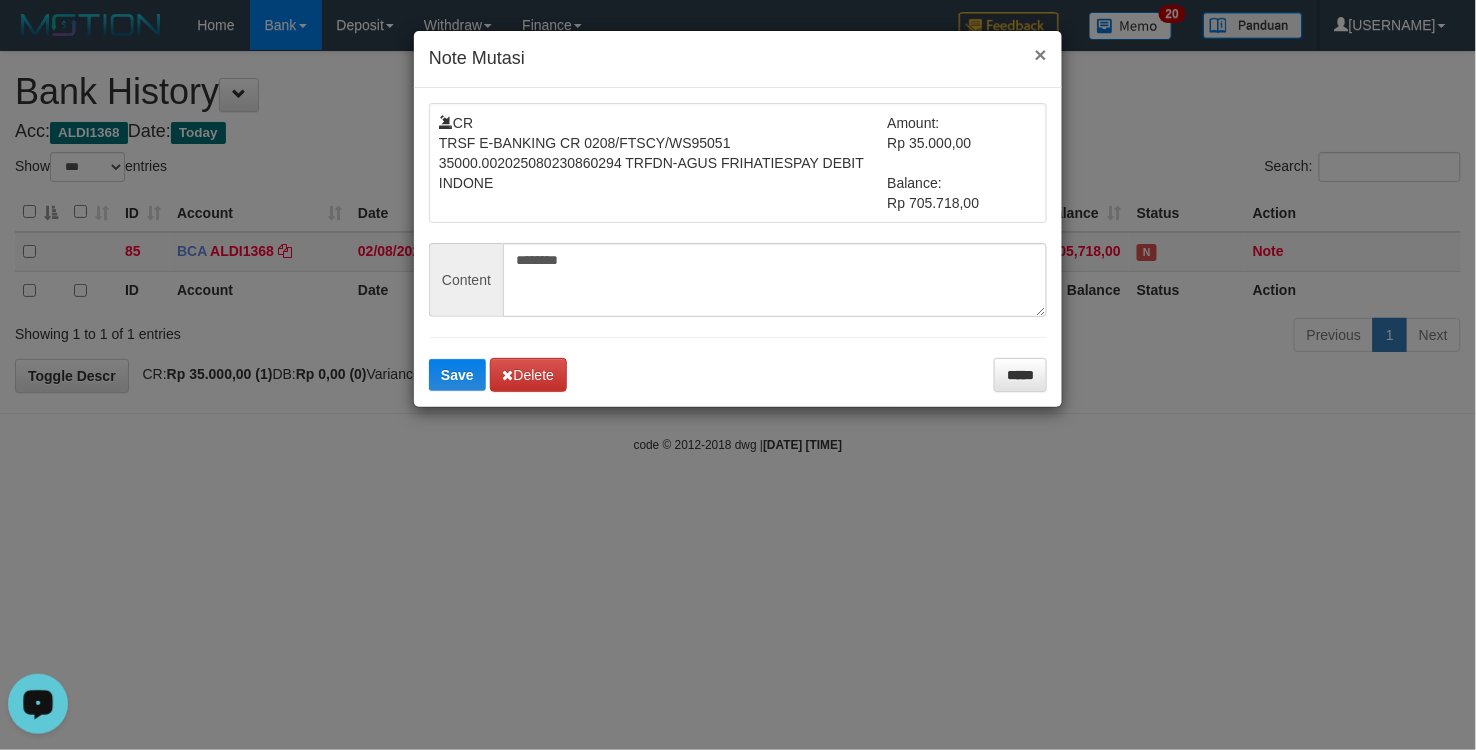 click on "×" at bounding box center (1041, 54) 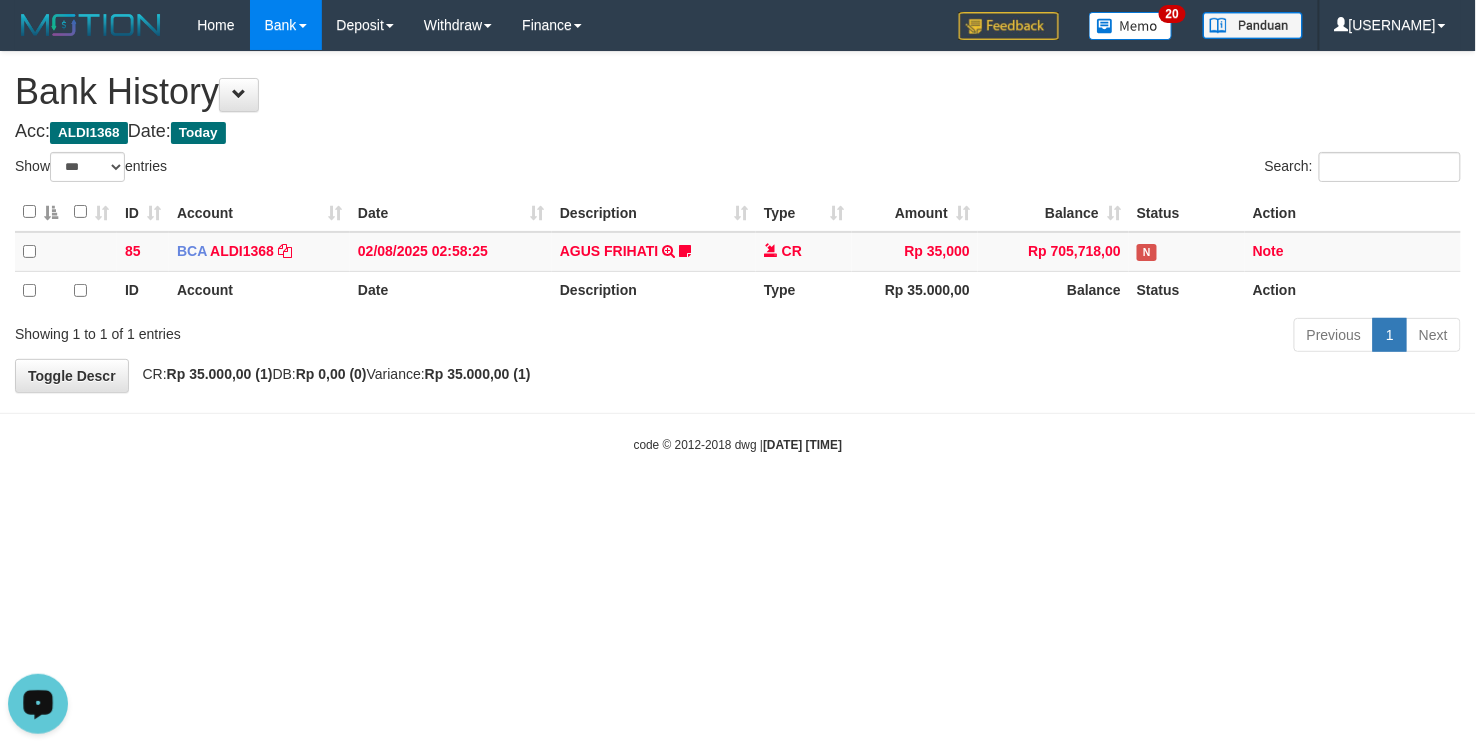 click on "Toggle navigation
Home
Bank
Search
Deposit
History
Withdraw
WD List
Report Link
History
Finance
Financial Data
aafjimmy
My Profile
Log Out 20" at bounding box center (738, 252) 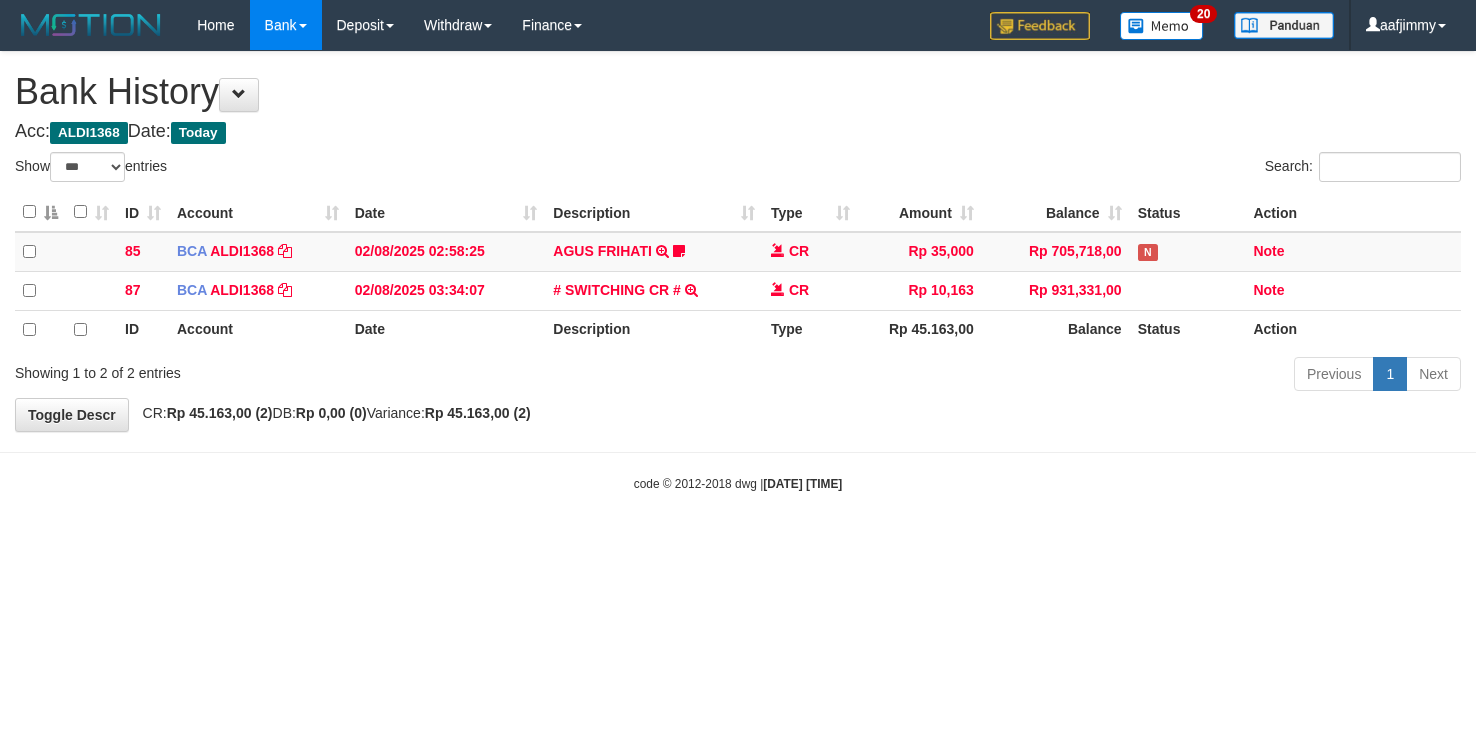 select on "***" 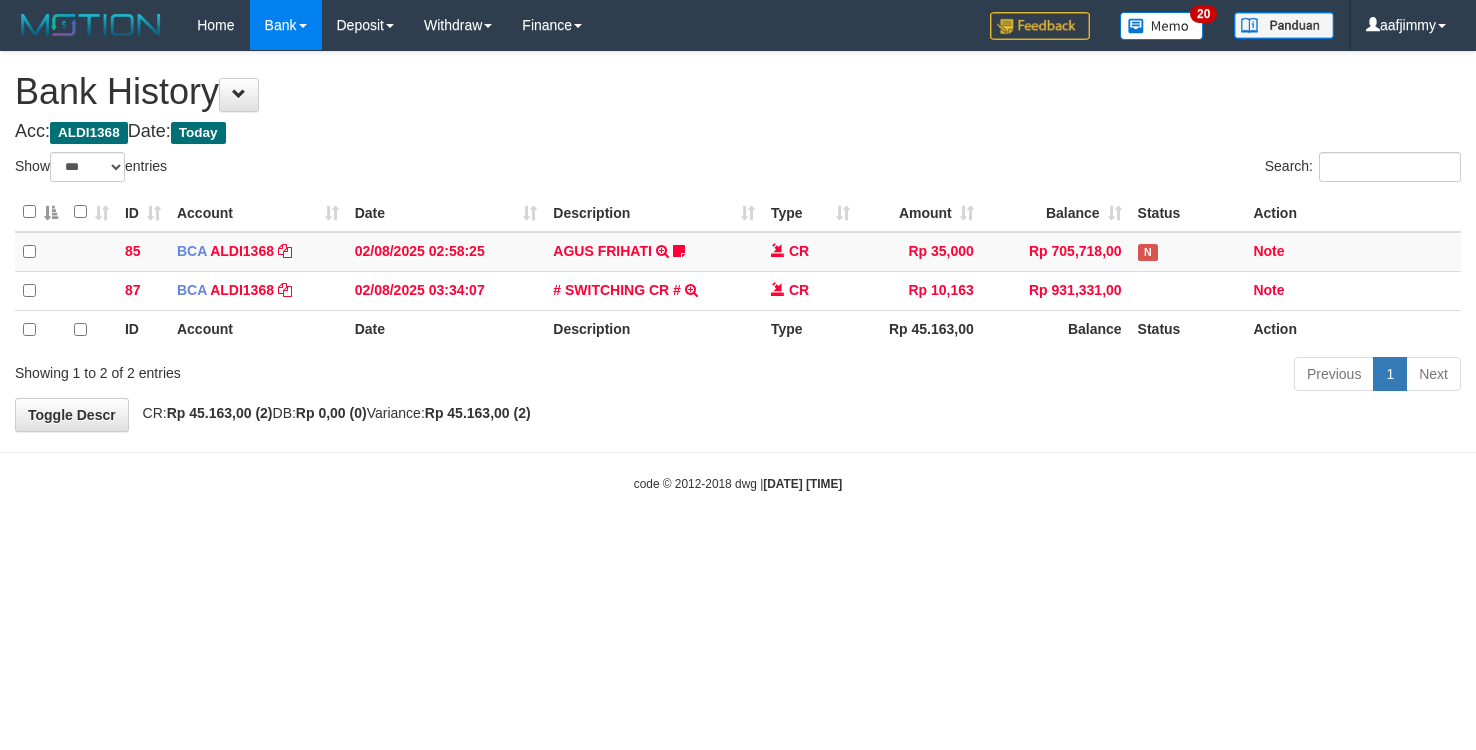 scroll, scrollTop: 0, scrollLeft: 0, axis: both 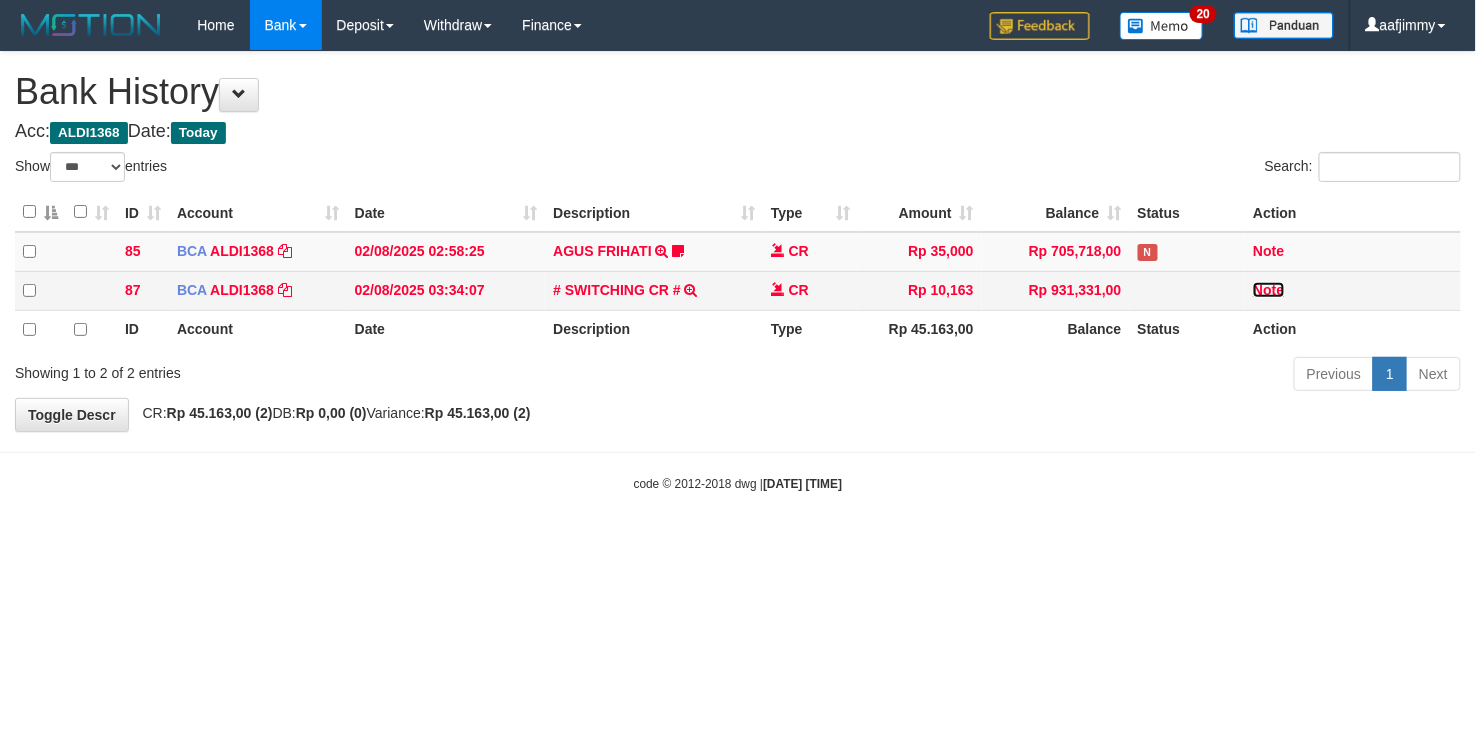 click on "Note" at bounding box center [1268, 290] 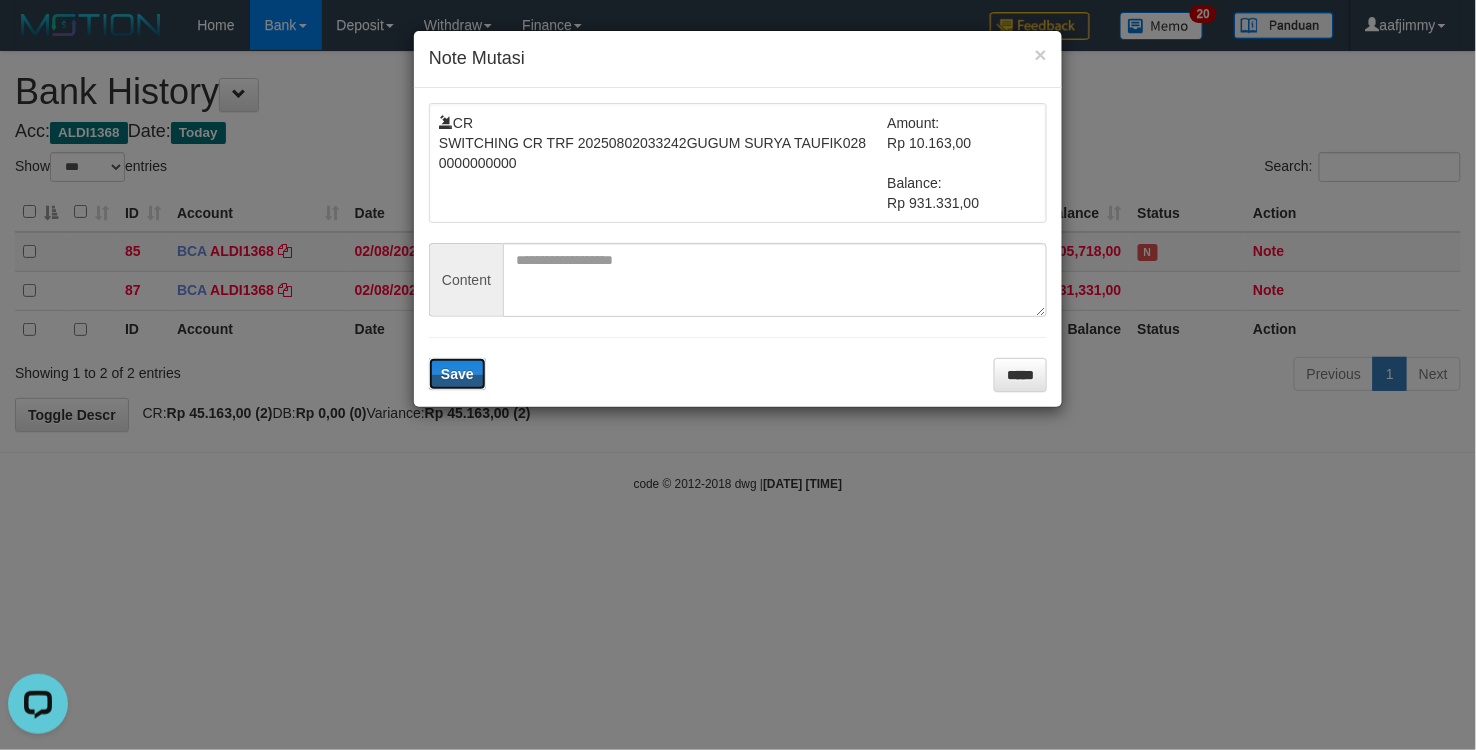 scroll, scrollTop: 0, scrollLeft: 0, axis: both 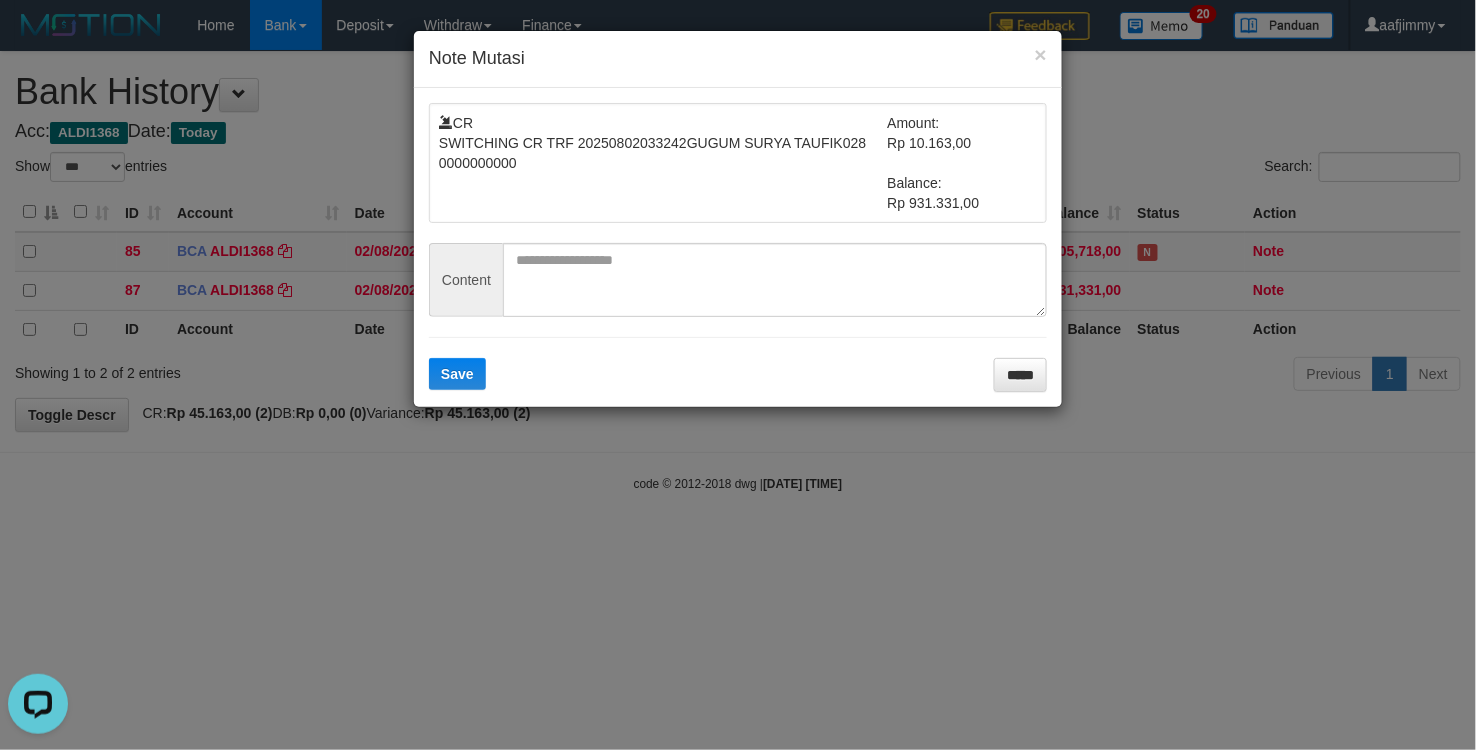 click on "× Note Mutasi
CR
SWITCHING CR TRF 20250802033242GUGUM SURYA TAUFIK028 0000000000
Amount:
Rp 10.163,00
Balance:
Rp 931.331,00
Content
Save
*****" at bounding box center (738, 375) 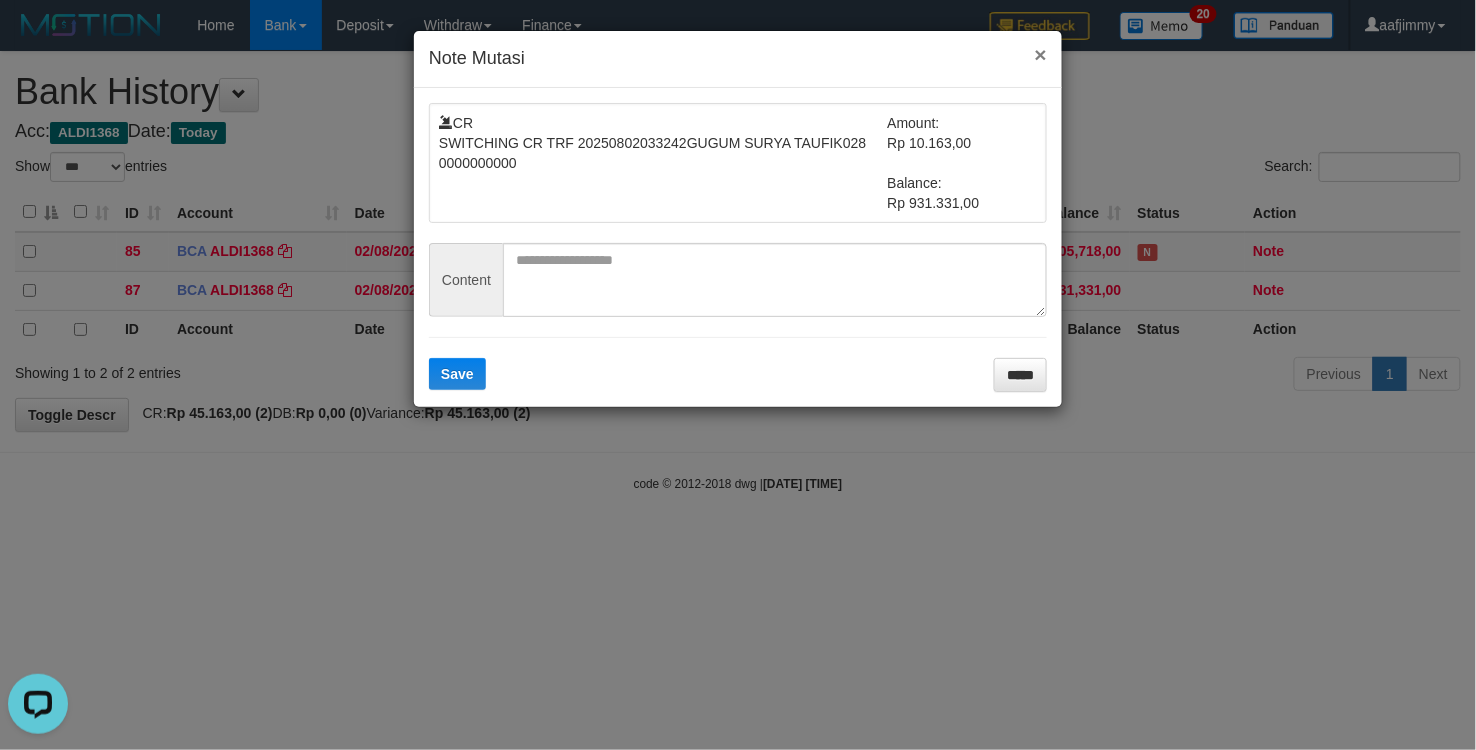 click on "×" at bounding box center [1041, 54] 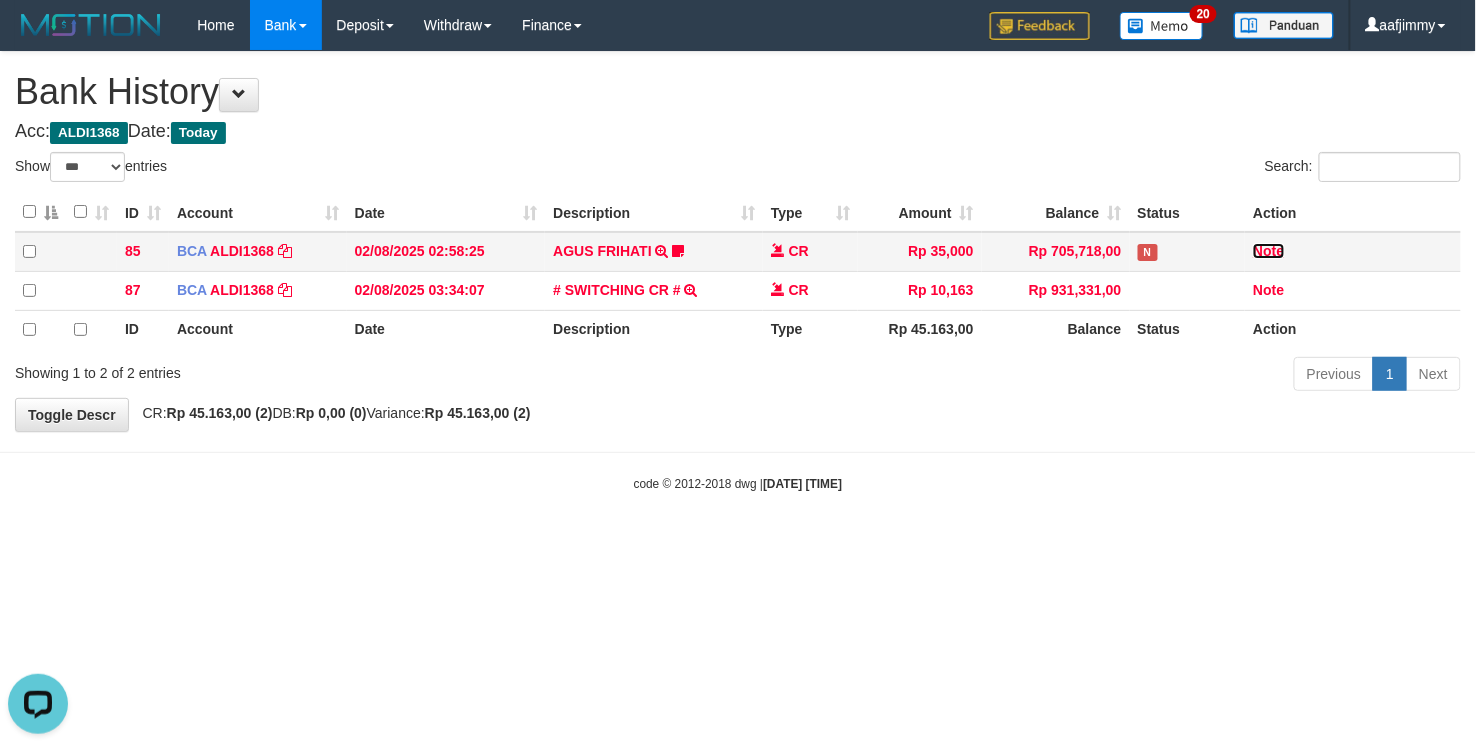 click on "Note" at bounding box center (1268, 251) 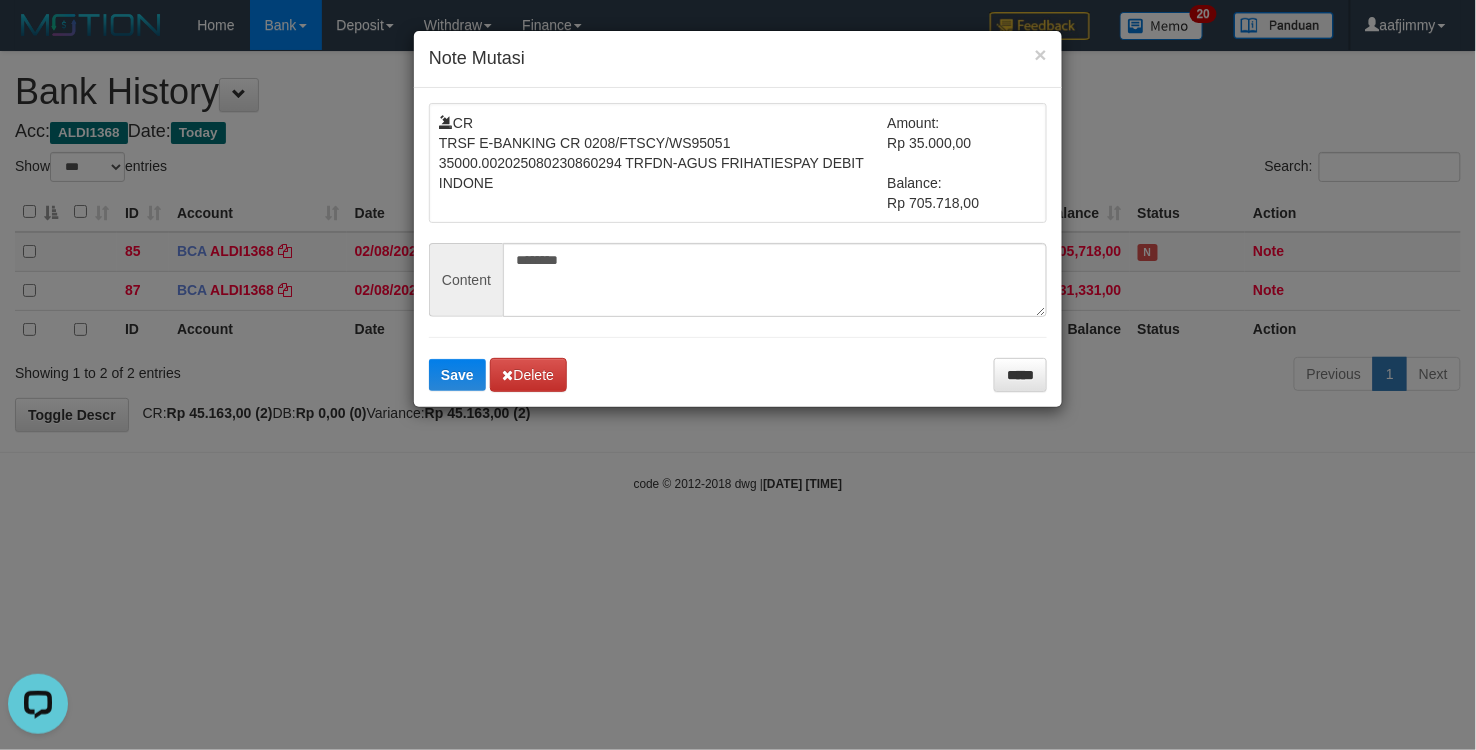 click on "× Note Mutasi
CR
TRSF E-BANKING CR 0208/FTSCY/WS95051
35000.002025080230860294 TRFDN-AGUS FRIHATIESPAY DEBIT INDONE
Amount:
Rp 35.000,00
Balance:
Rp 705.718,00
Content
********
Save
Delete
*****" at bounding box center (738, 375) 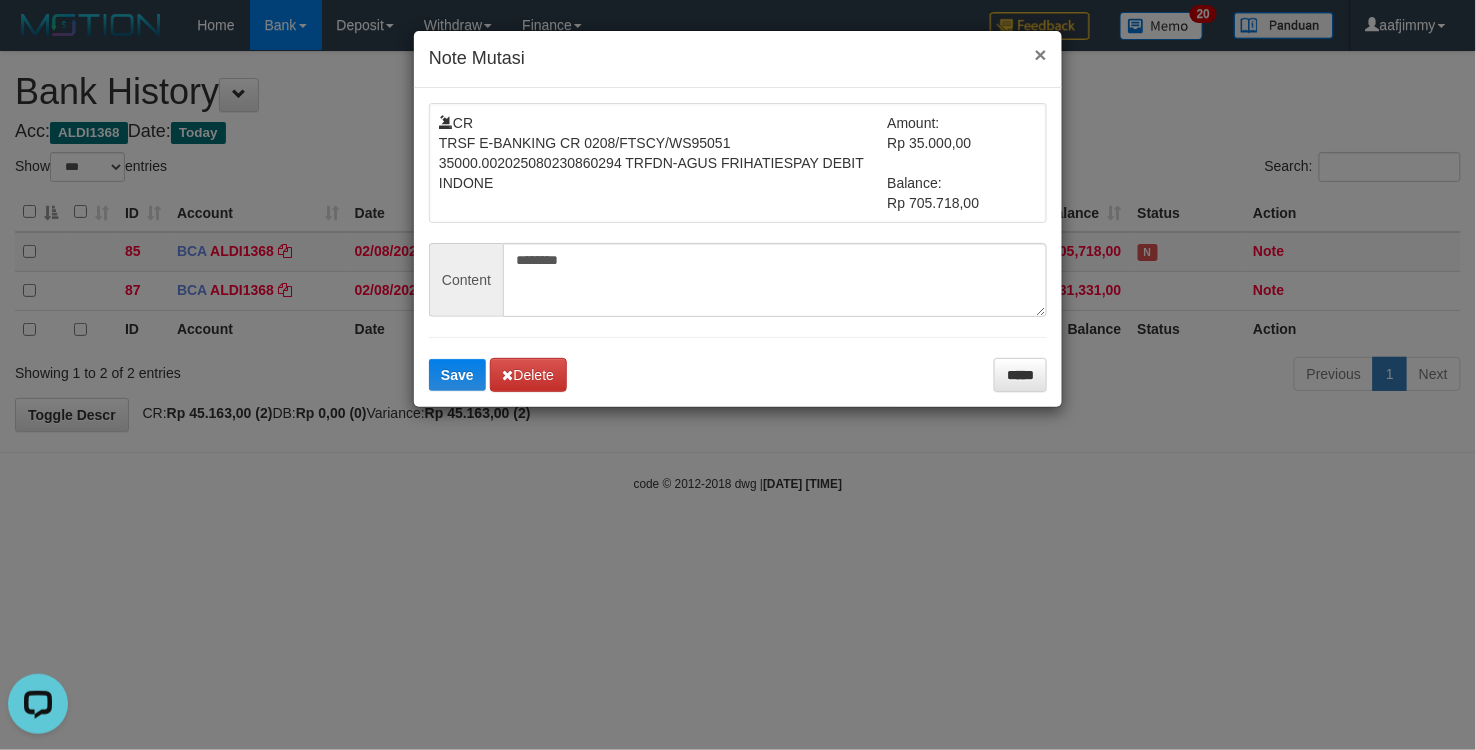 click on "×" at bounding box center [1041, 54] 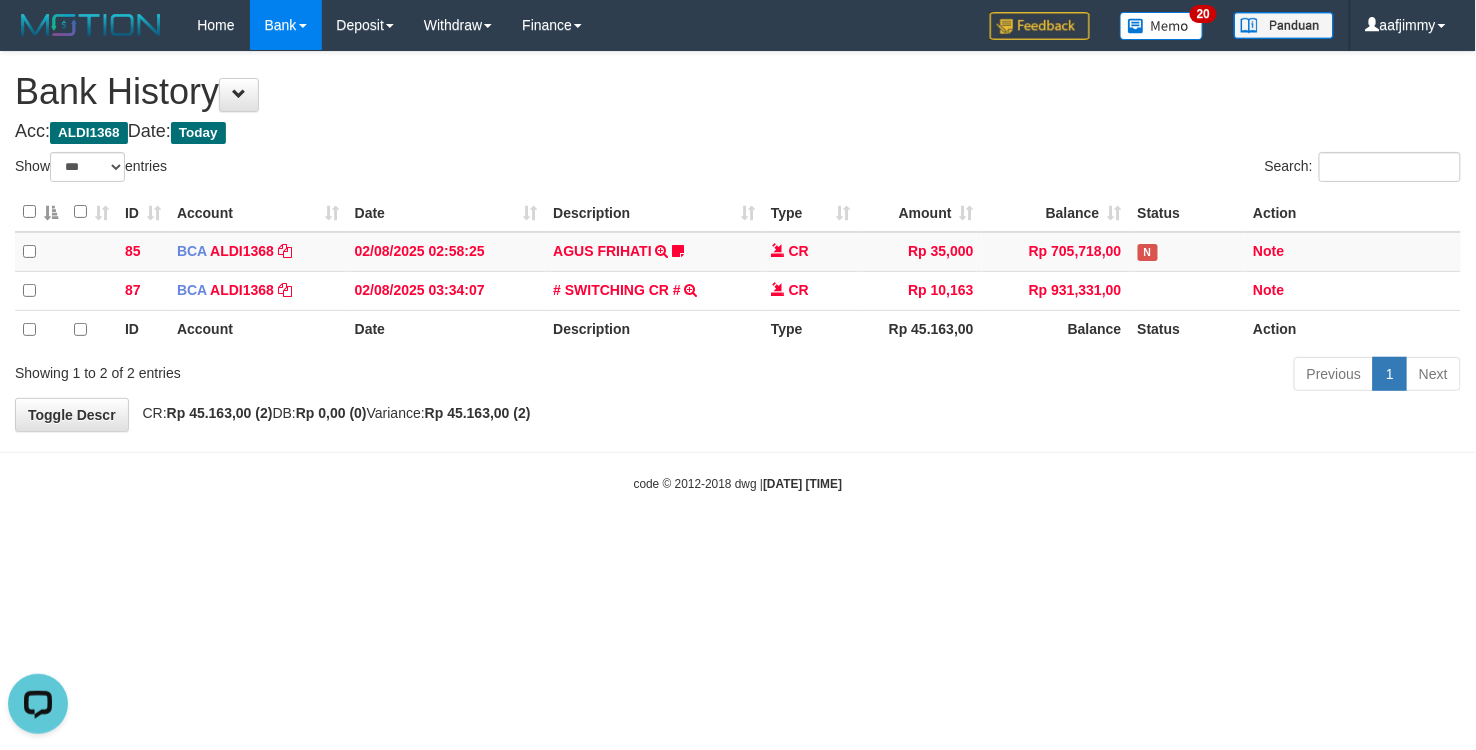 click on "Toggle navigation
Home
Bank
Search
Deposit
History
Withdraw
WD List
Report Link
History
Finance
Financial Data
aafjimmy
My Profile
Log Out 20" at bounding box center (738, 271) 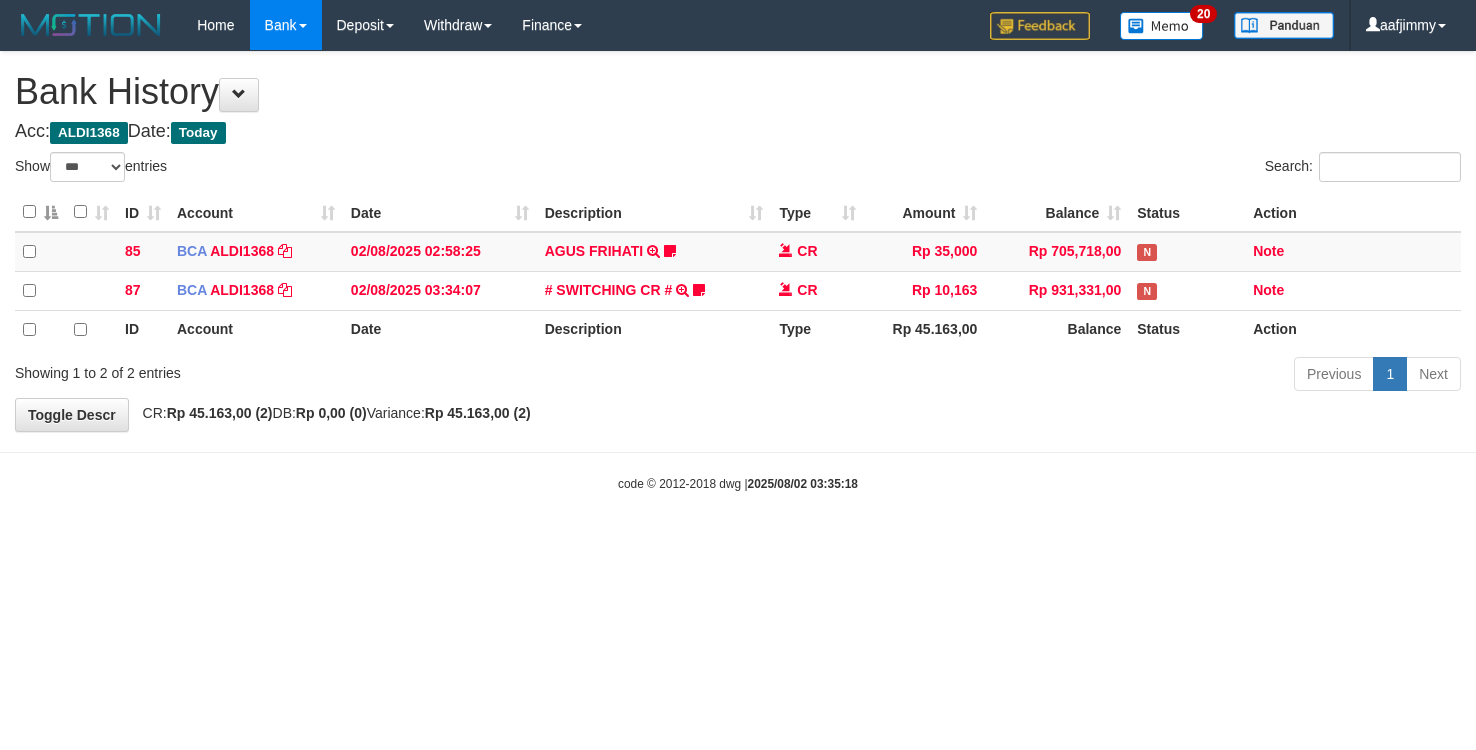 select on "***" 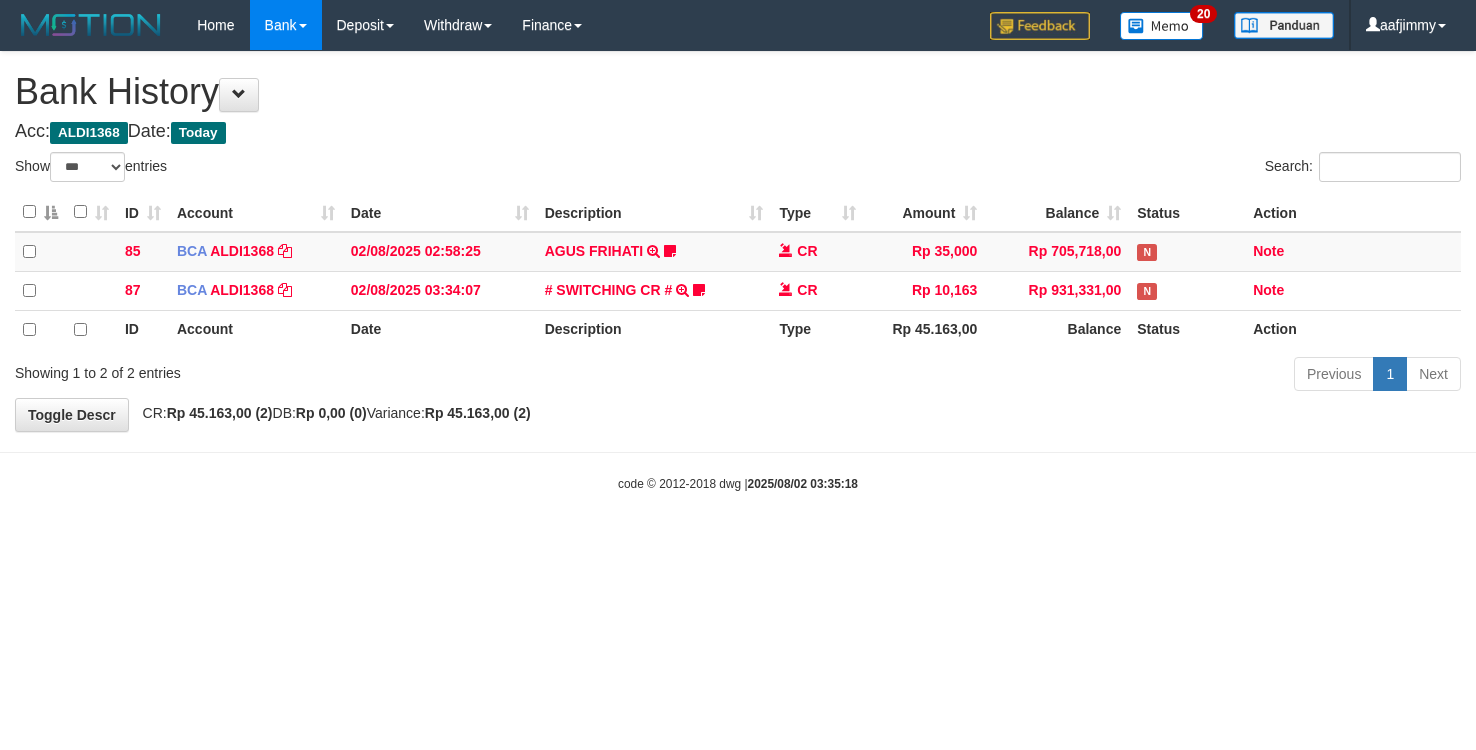 scroll, scrollTop: 0, scrollLeft: 0, axis: both 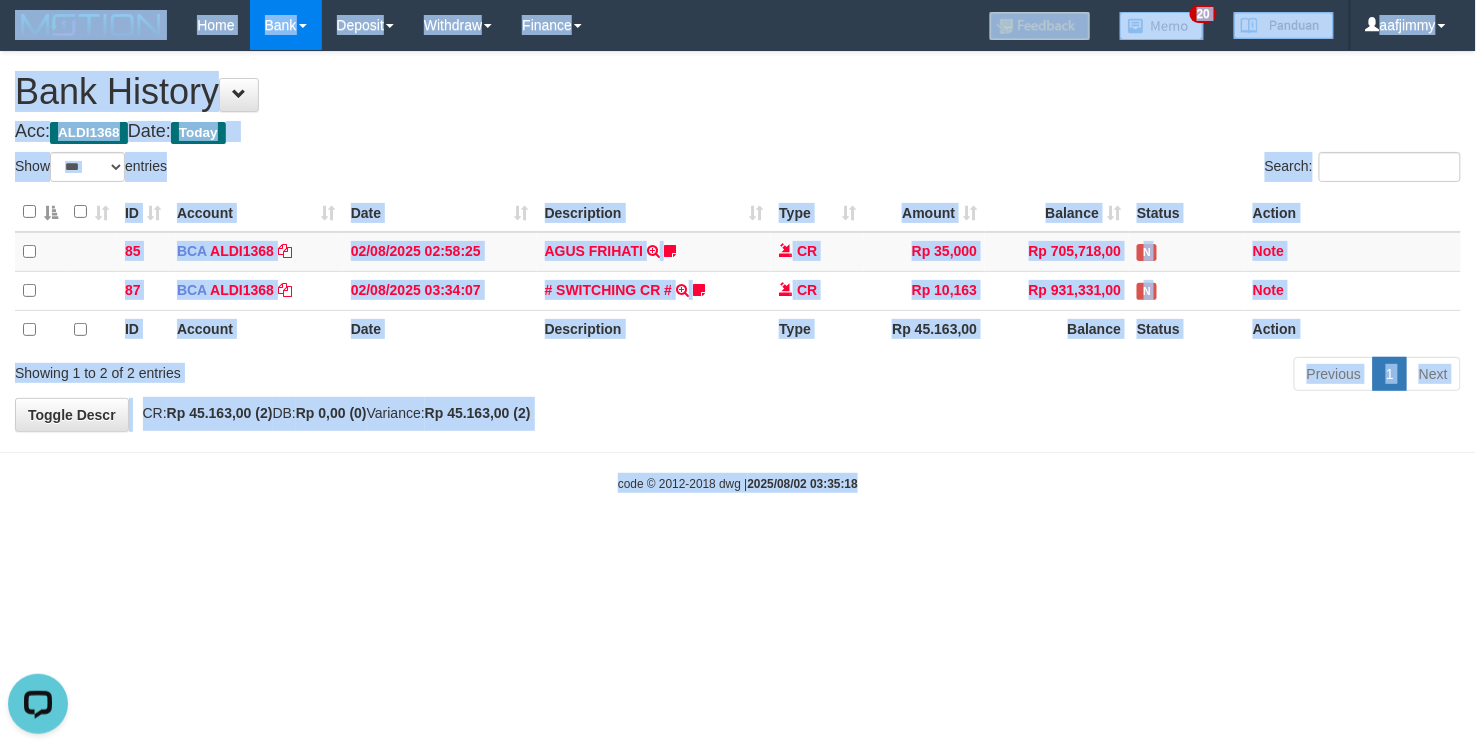 click on "Toggle navigation
Home
Bank
Search
Deposit
History
Withdraw
WD List
Report Link
History
Finance
Financial Data
aafjimmy
My Profile
Log Out" at bounding box center [738, 271] 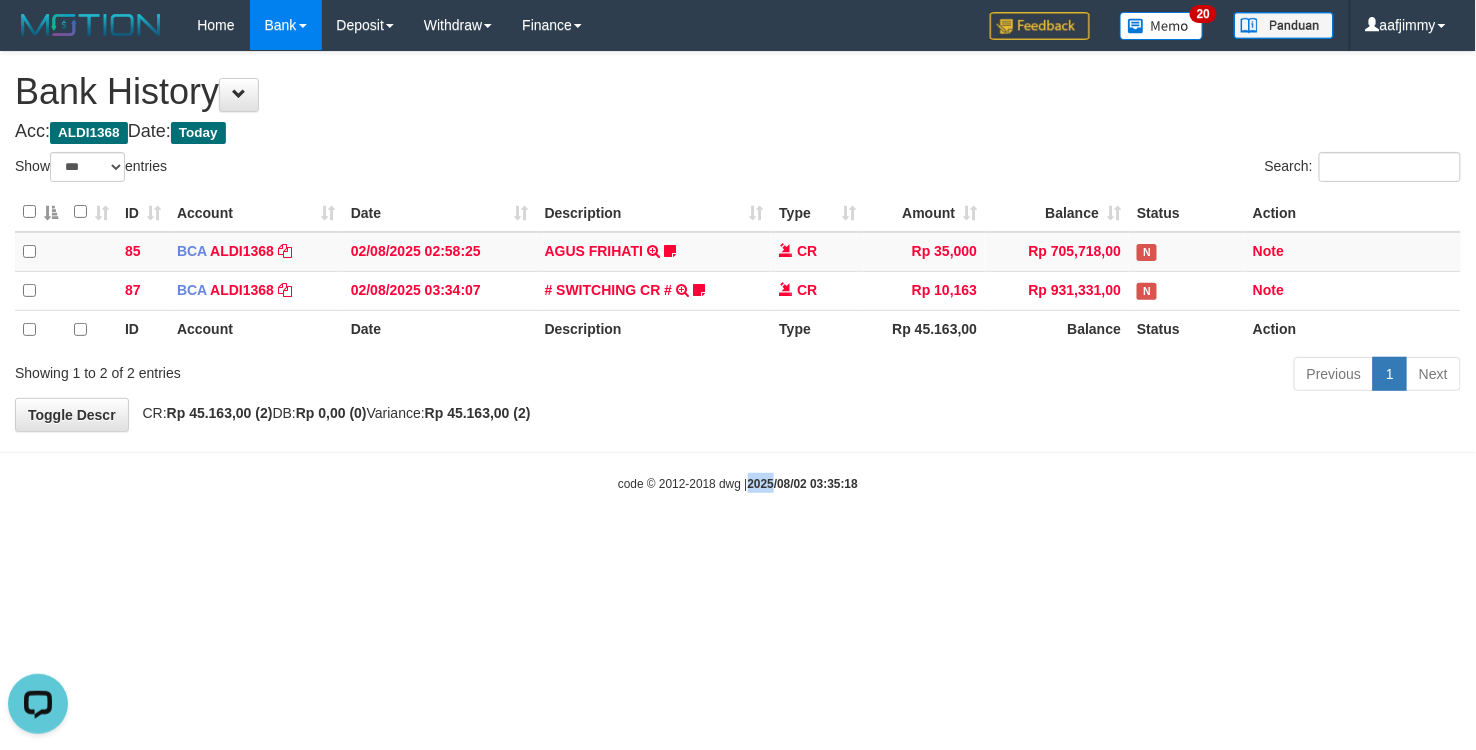 click on "Toggle navigation
Home
Bank
Search
Deposit
History
Withdraw
WD List
Report Link
History
Finance
Financial Data
aafjimmy
My Profile
Log Out" at bounding box center (738, 271) 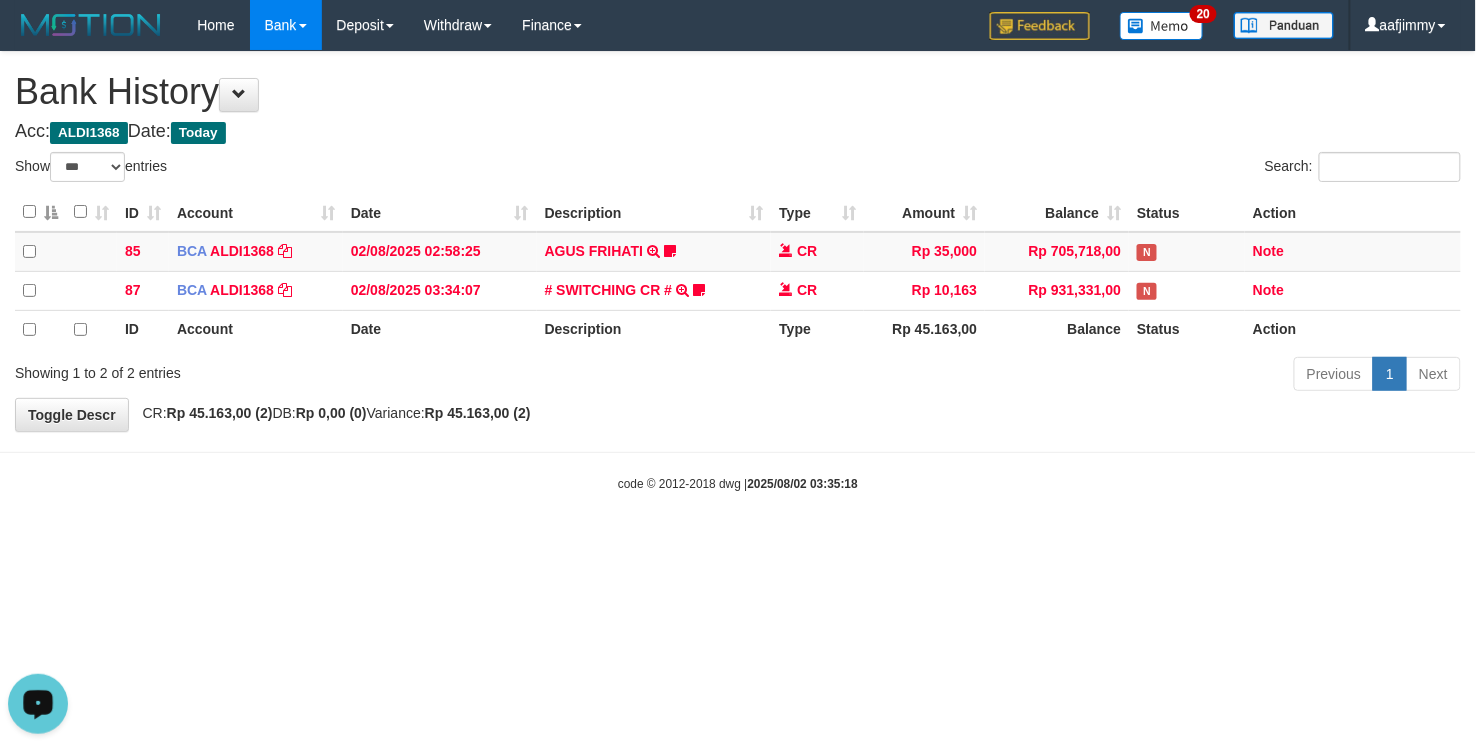 drag, startPoint x: 902, startPoint y: 411, endPoint x: 871, endPoint y: 430, distance: 36.359318 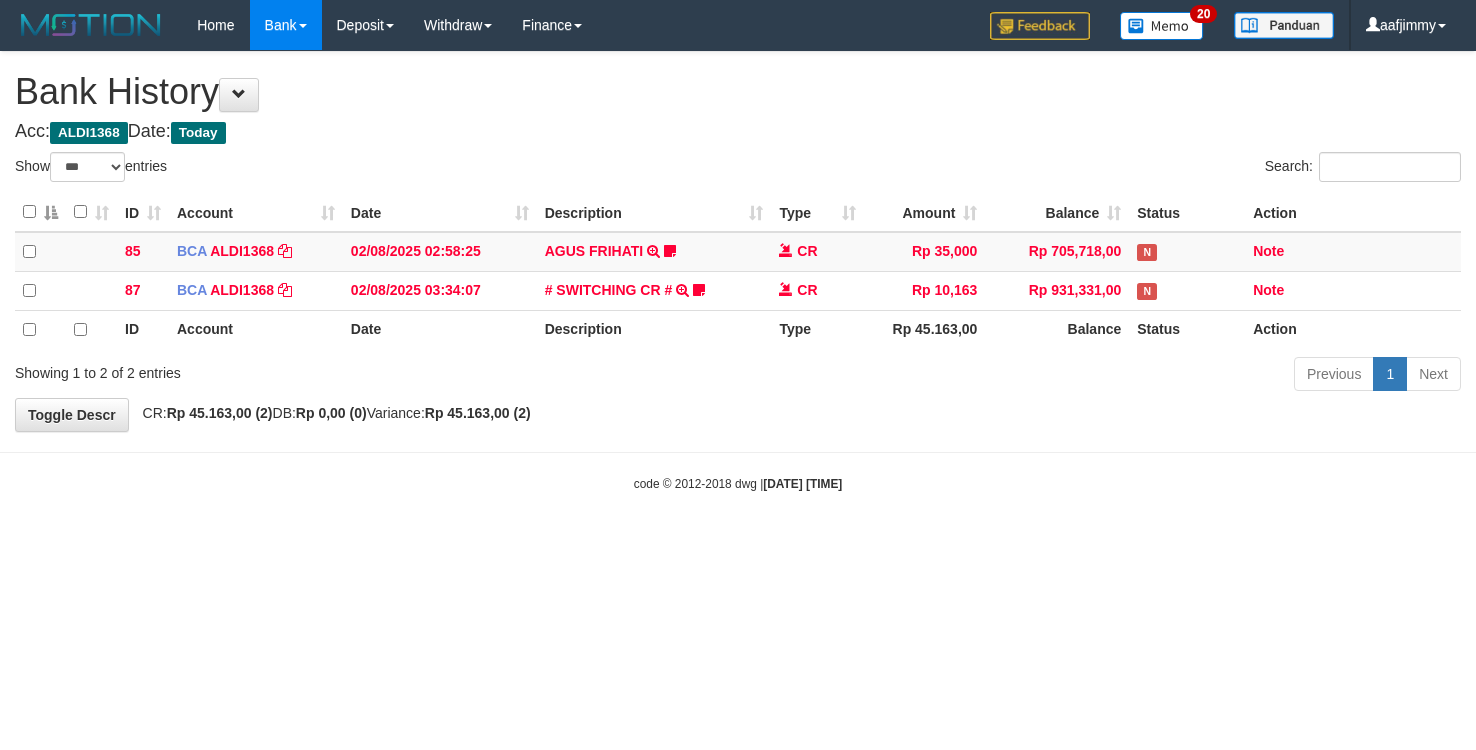 select on "***" 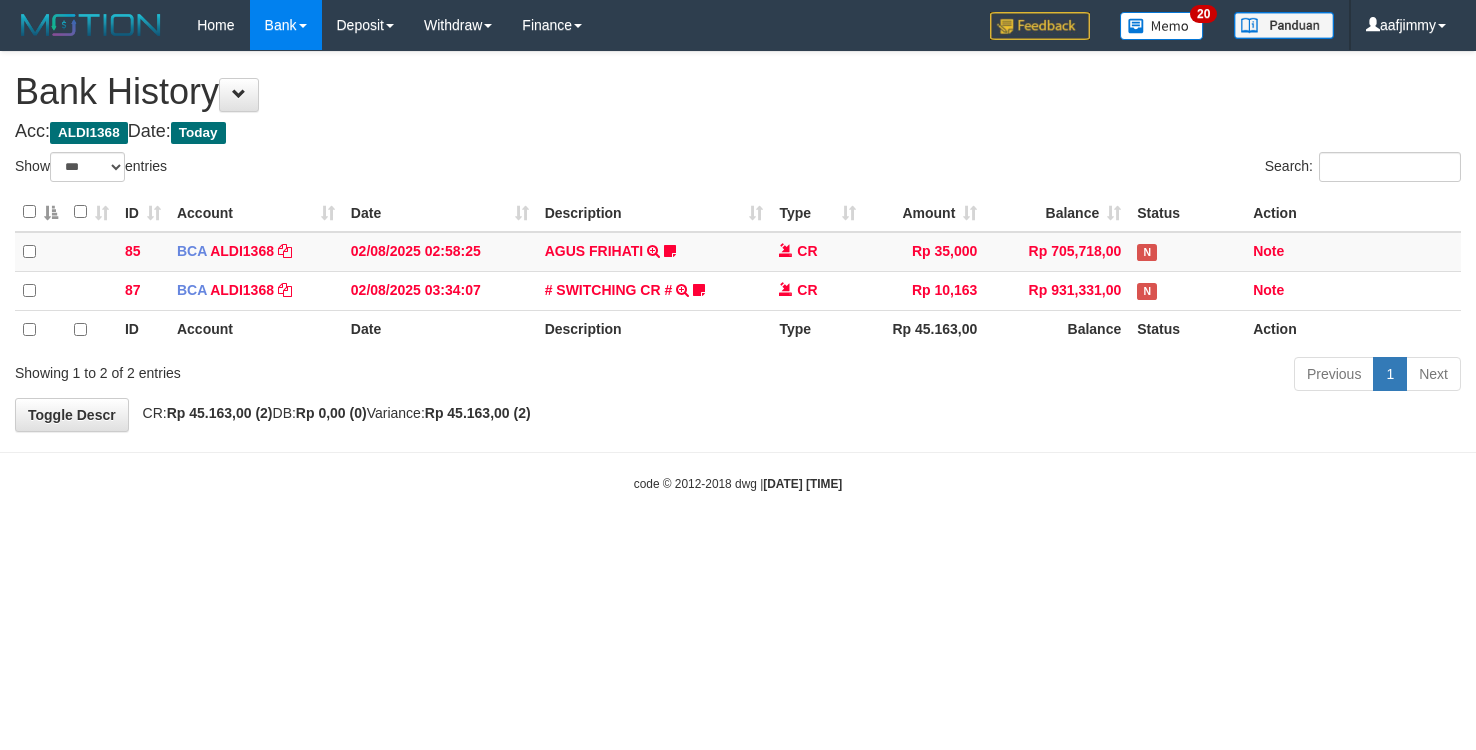 scroll, scrollTop: 0, scrollLeft: 0, axis: both 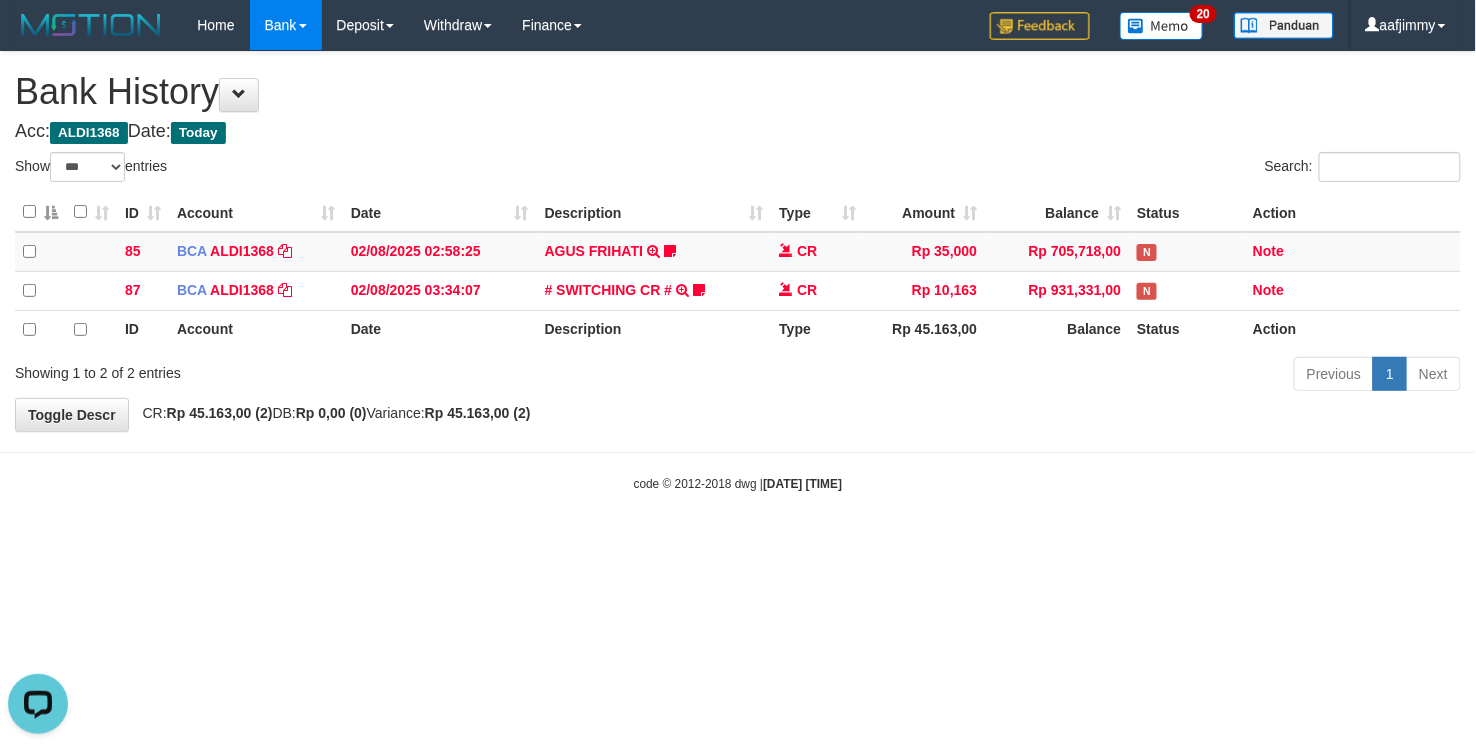 drag, startPoint x: 317, startPoint y: 623, endPoint x: 304, endPoint y: 614, distance: 15.811388 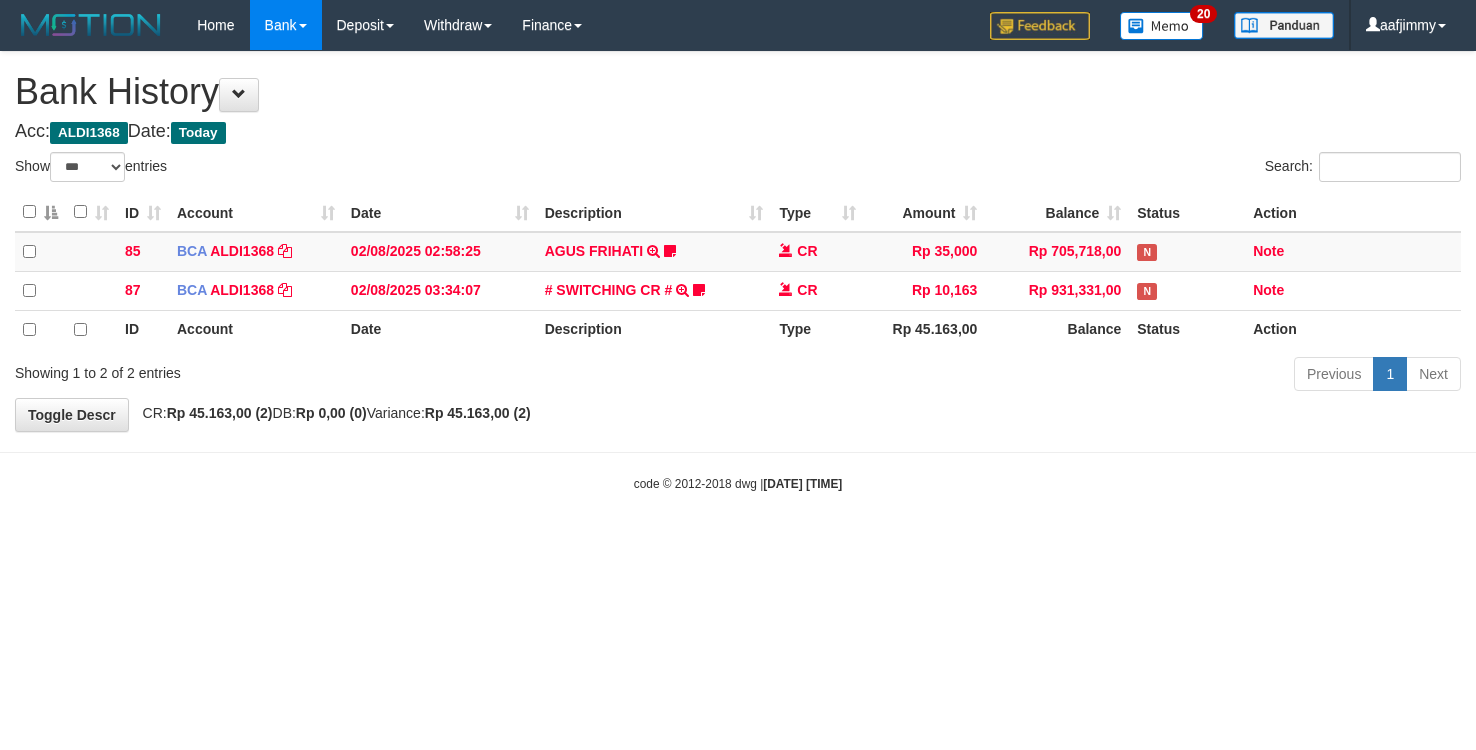 select on "***" 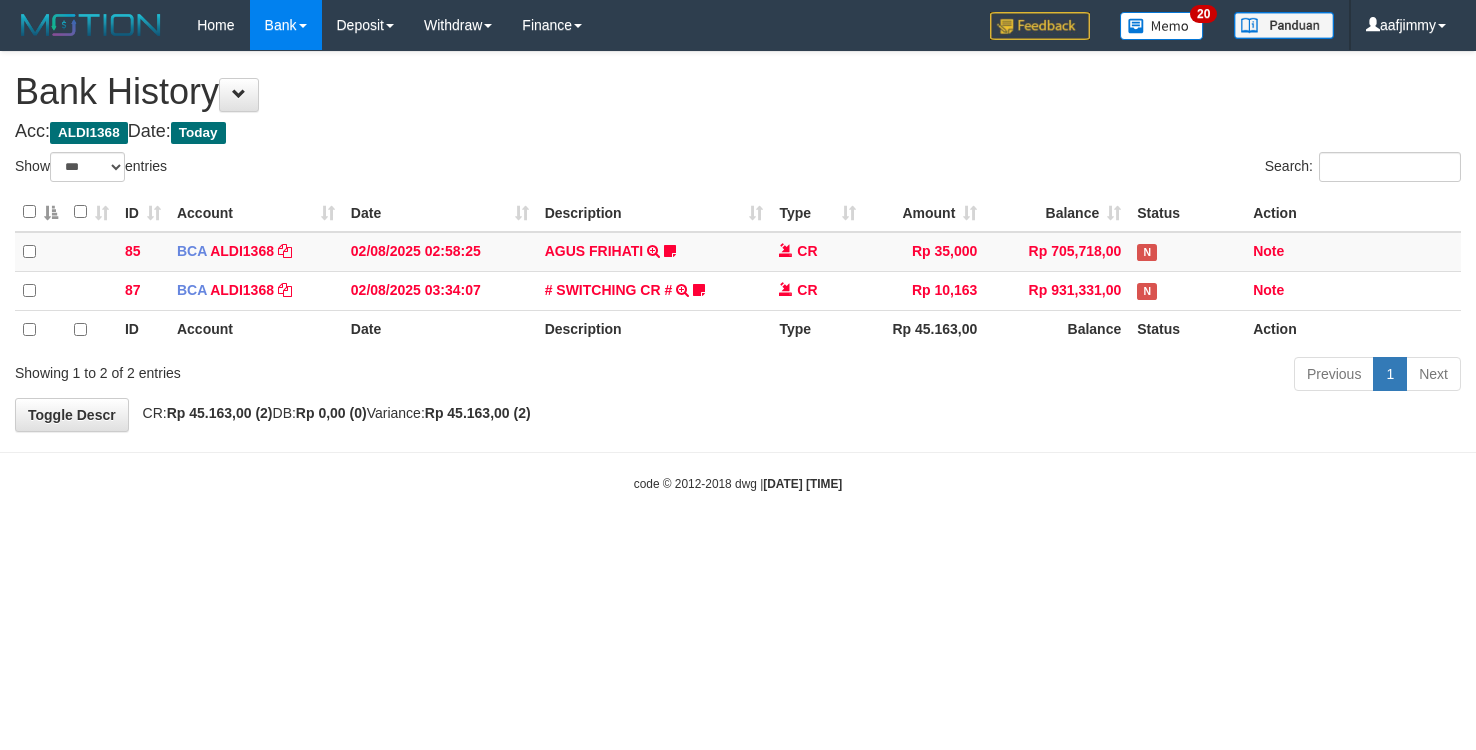 scroll, scrollTop: 0, scrollLeft: 0, axis: both 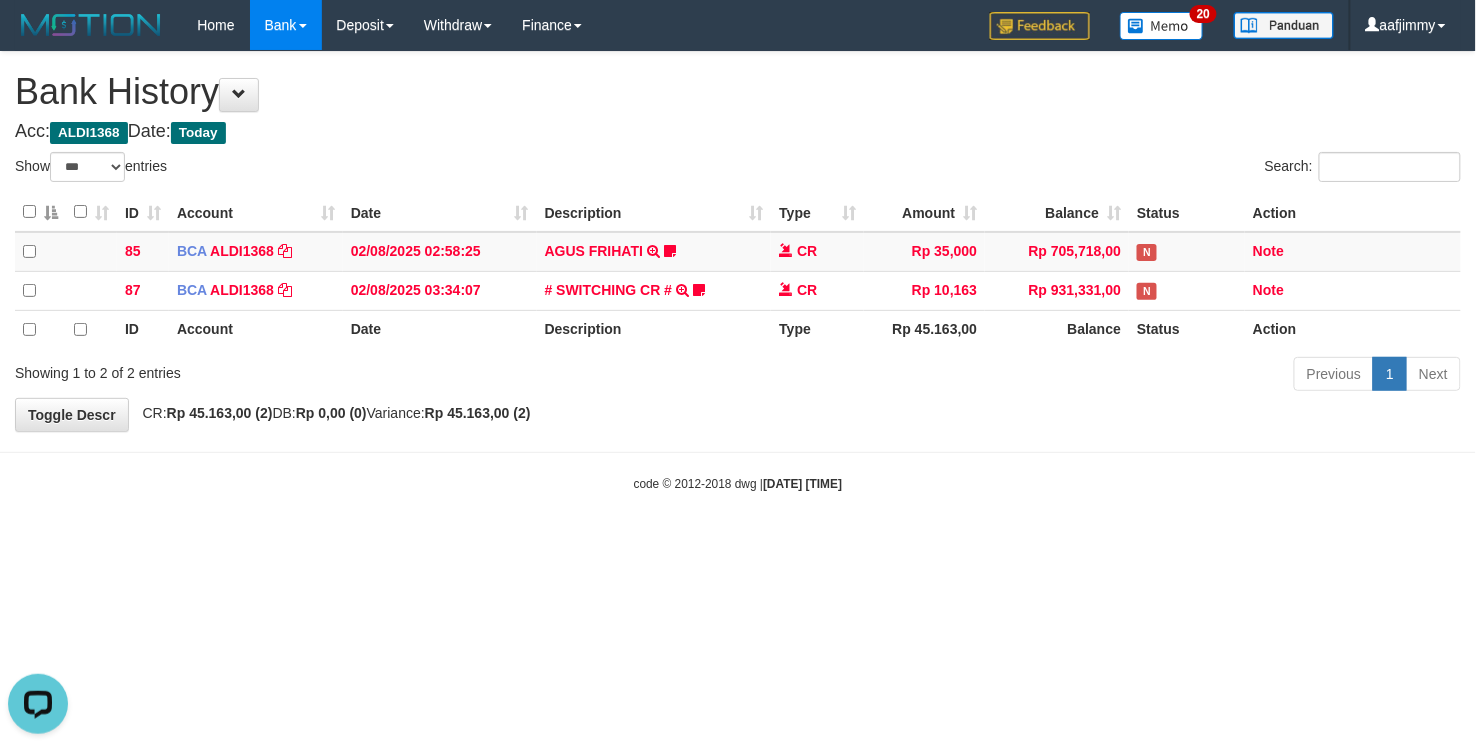 click on "Toggle navigation
Home
Bank
Search
Deposit
History
Withdraw
WD List
Report Link
History
Finance
Financial Data
aafjimmy
My Profile
Log Out 20" at bounding box center [738, 271] 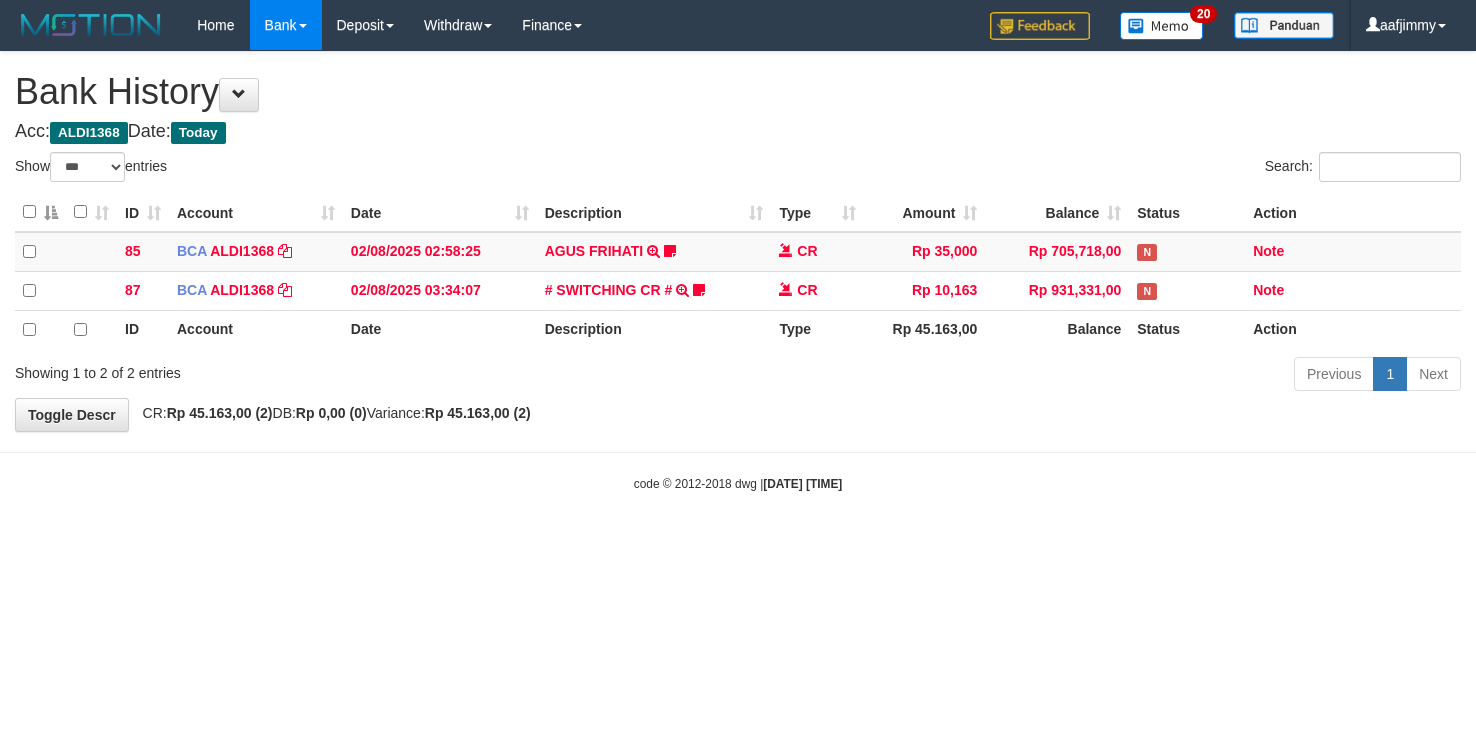 select on "***" 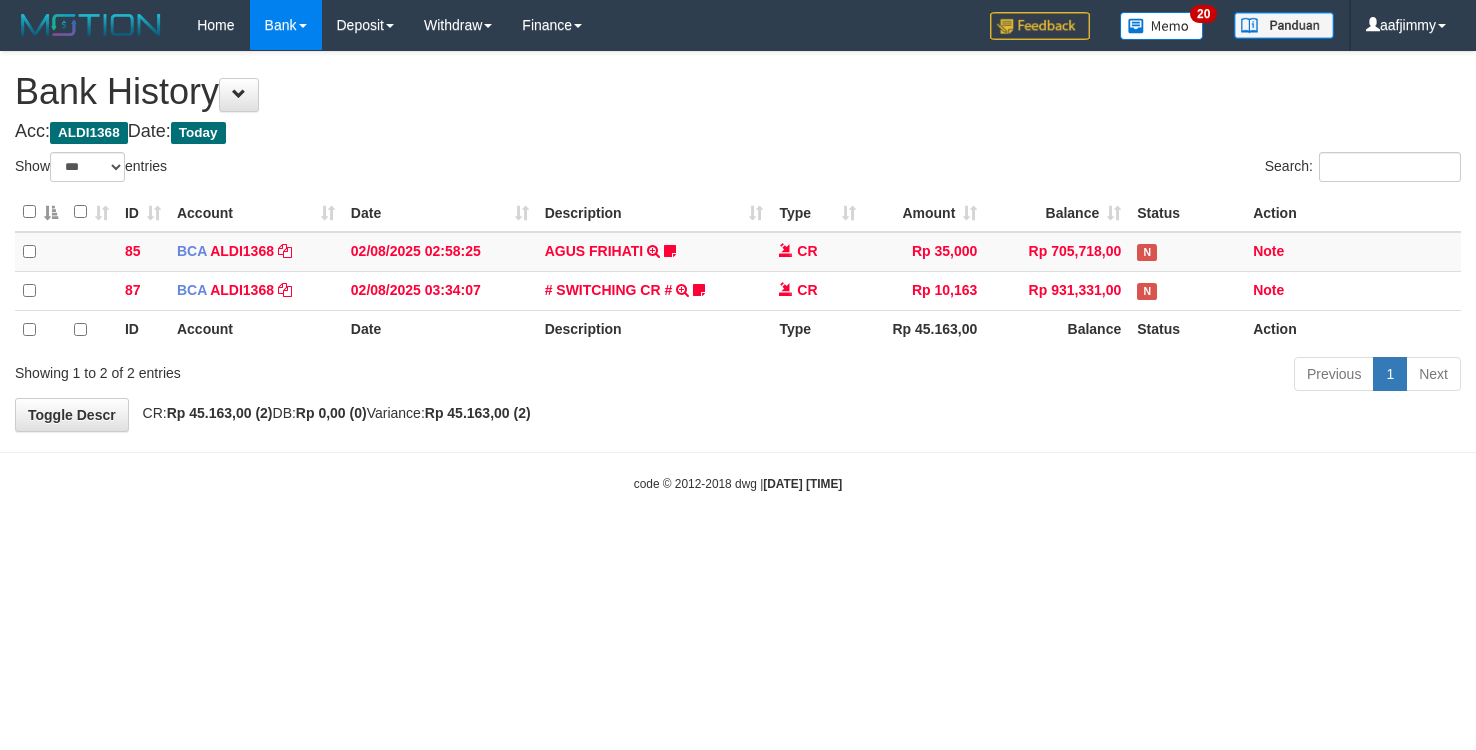 scroll, scrollTop: 0, scrollLeft: 0, axis: both 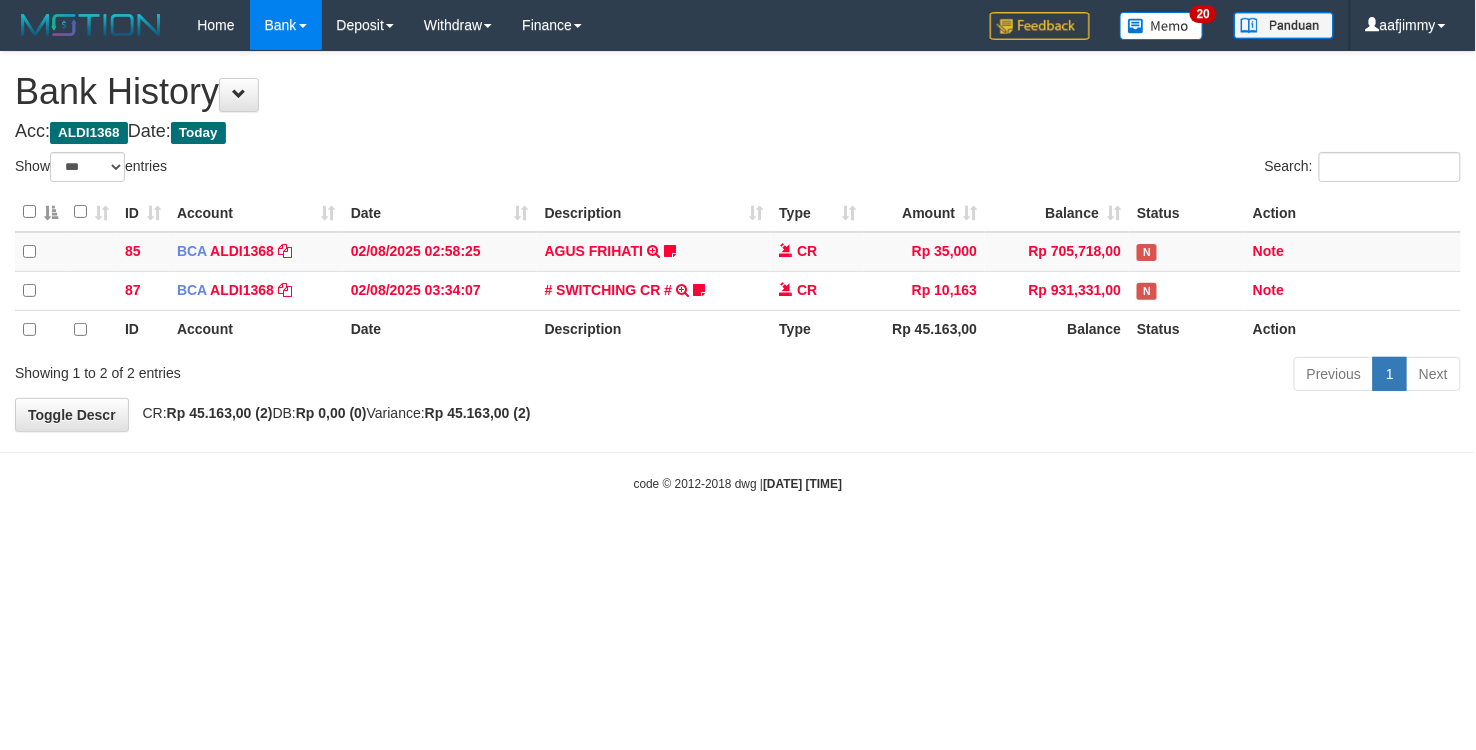 click on "Toggle navigation
Home
Bank
Search
Deposit
History
Withdraw
WD List
Report Link
History
Finance
Financial Data
aafjimmy
My Profile
Log Out 20" at bounding box center (738, 271) 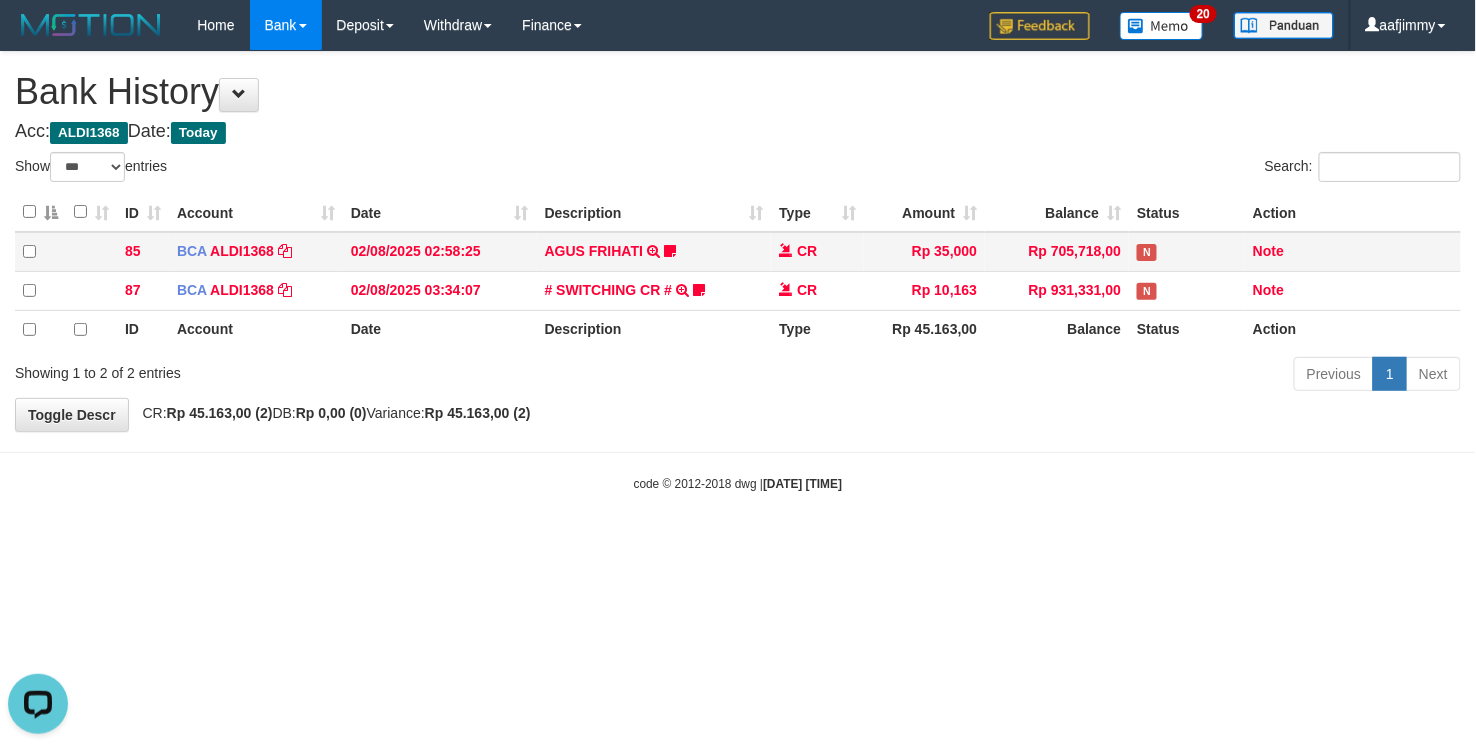 scroll, scrollTop: 0, scrollLeft: 0, axis: both 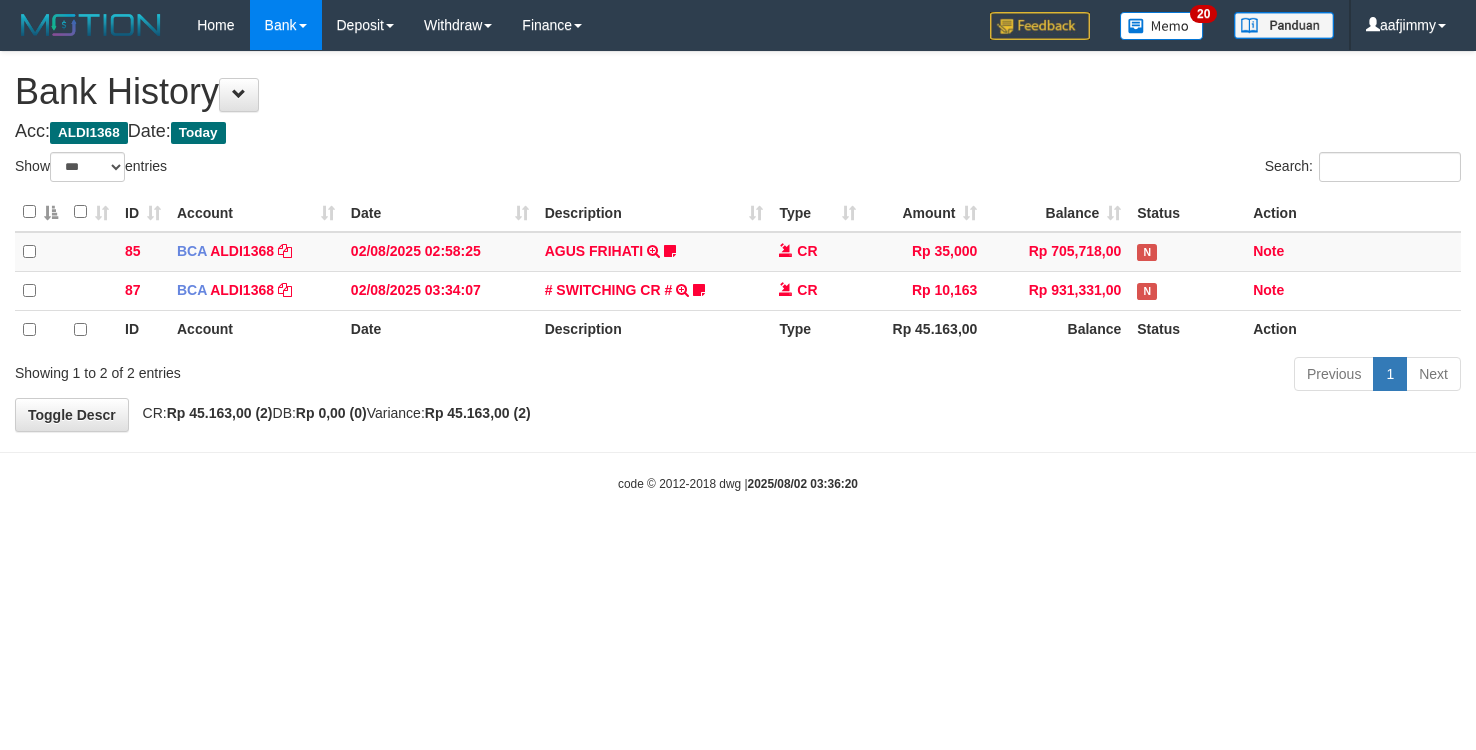 select on "***" 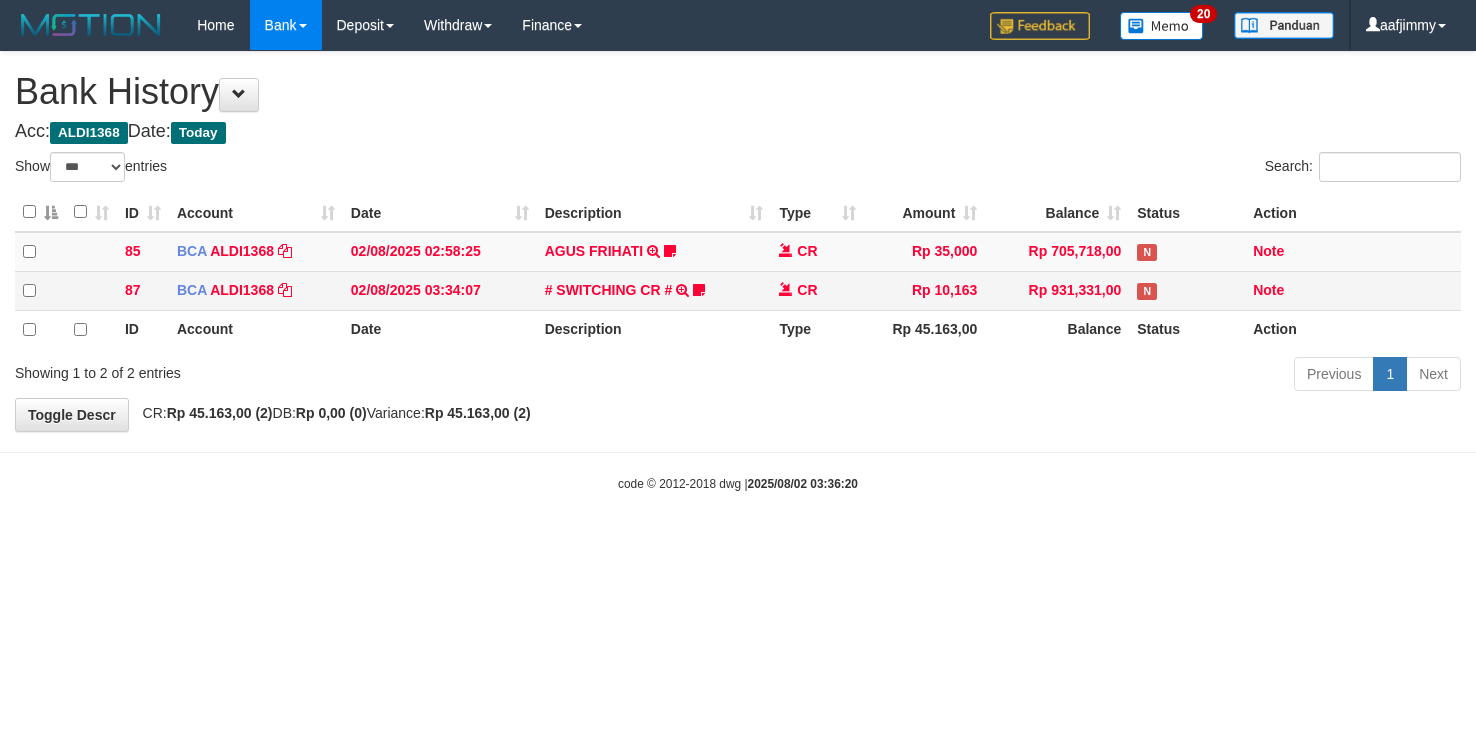 scroll, scrollTop: 0, scrollLeft: 0, axis: both 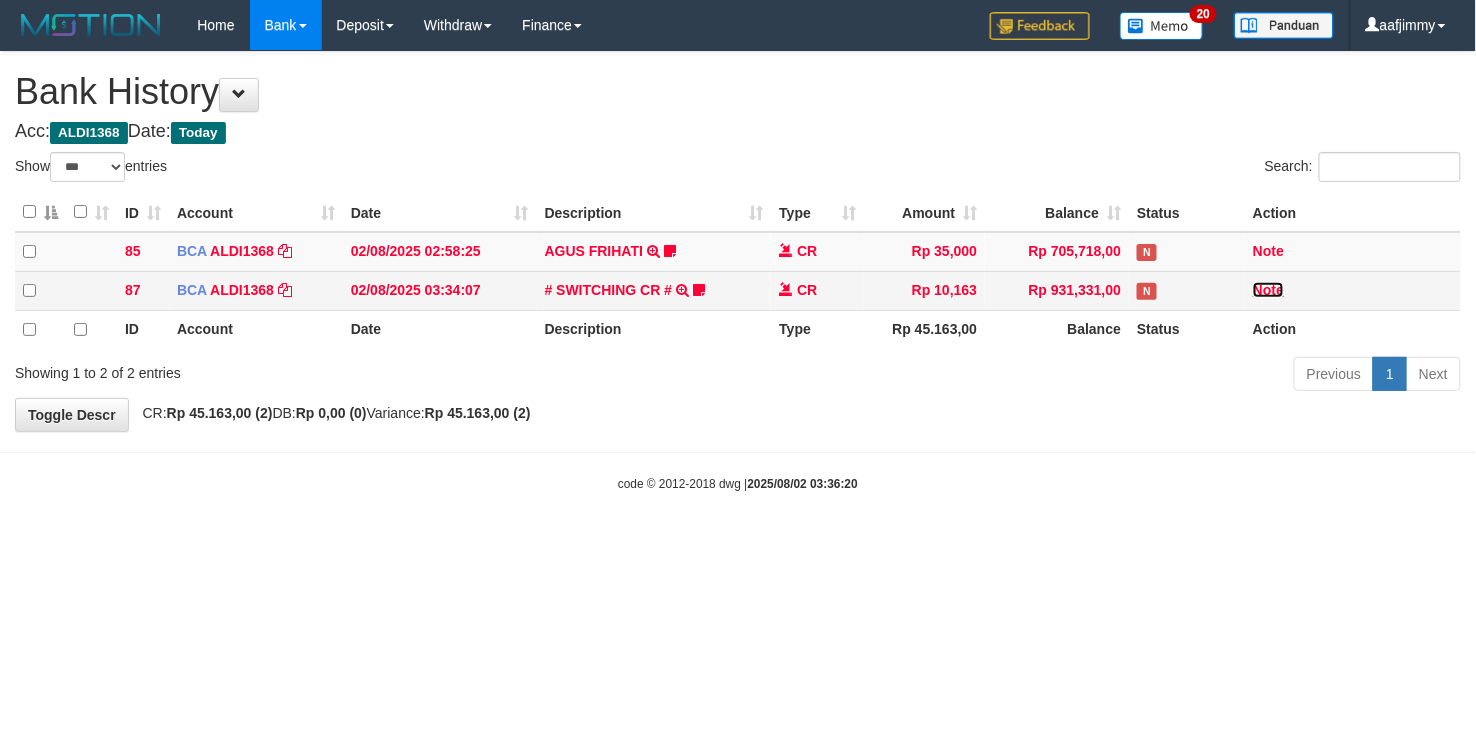 click on "Note" at bounding box center [1268, 290] 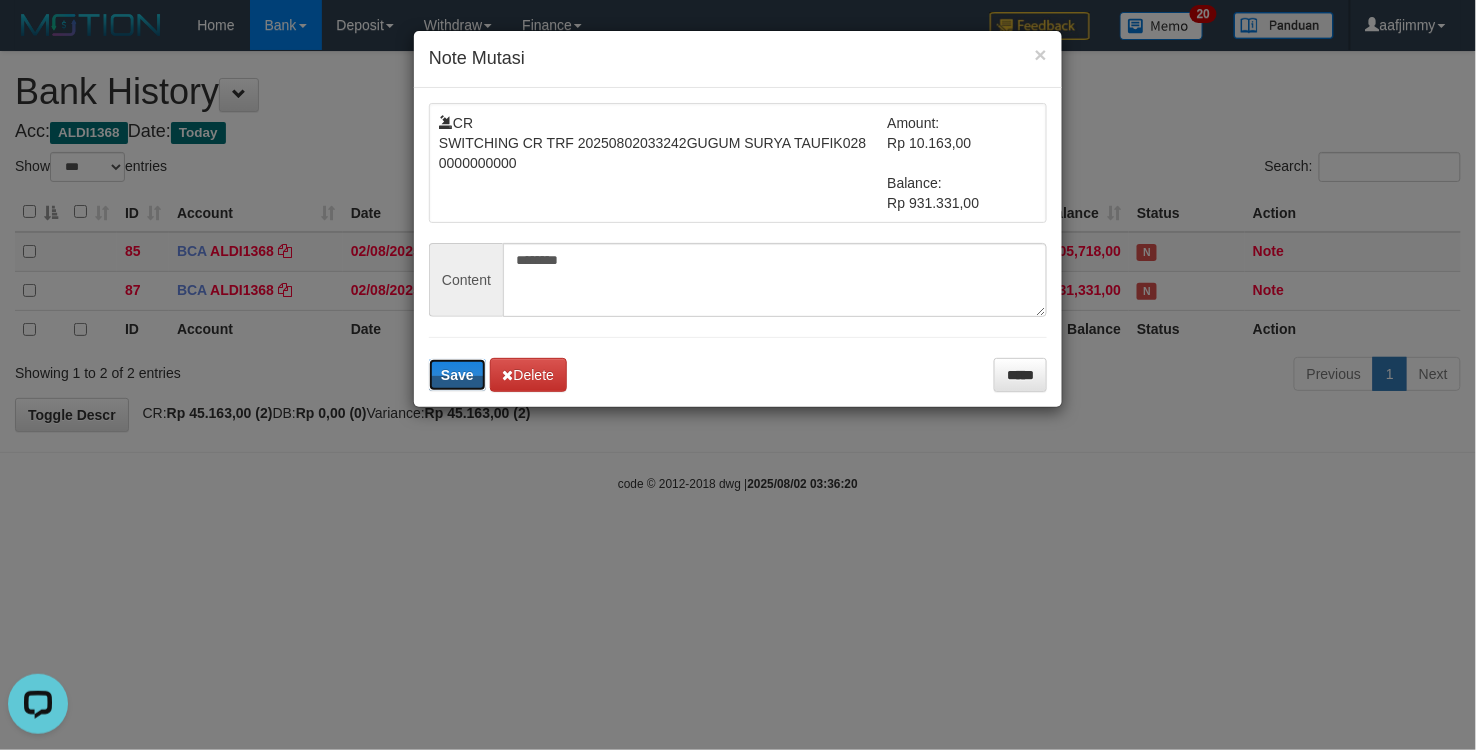 scroll, scrollTop: 0, scrollLeft: 0, axis: both 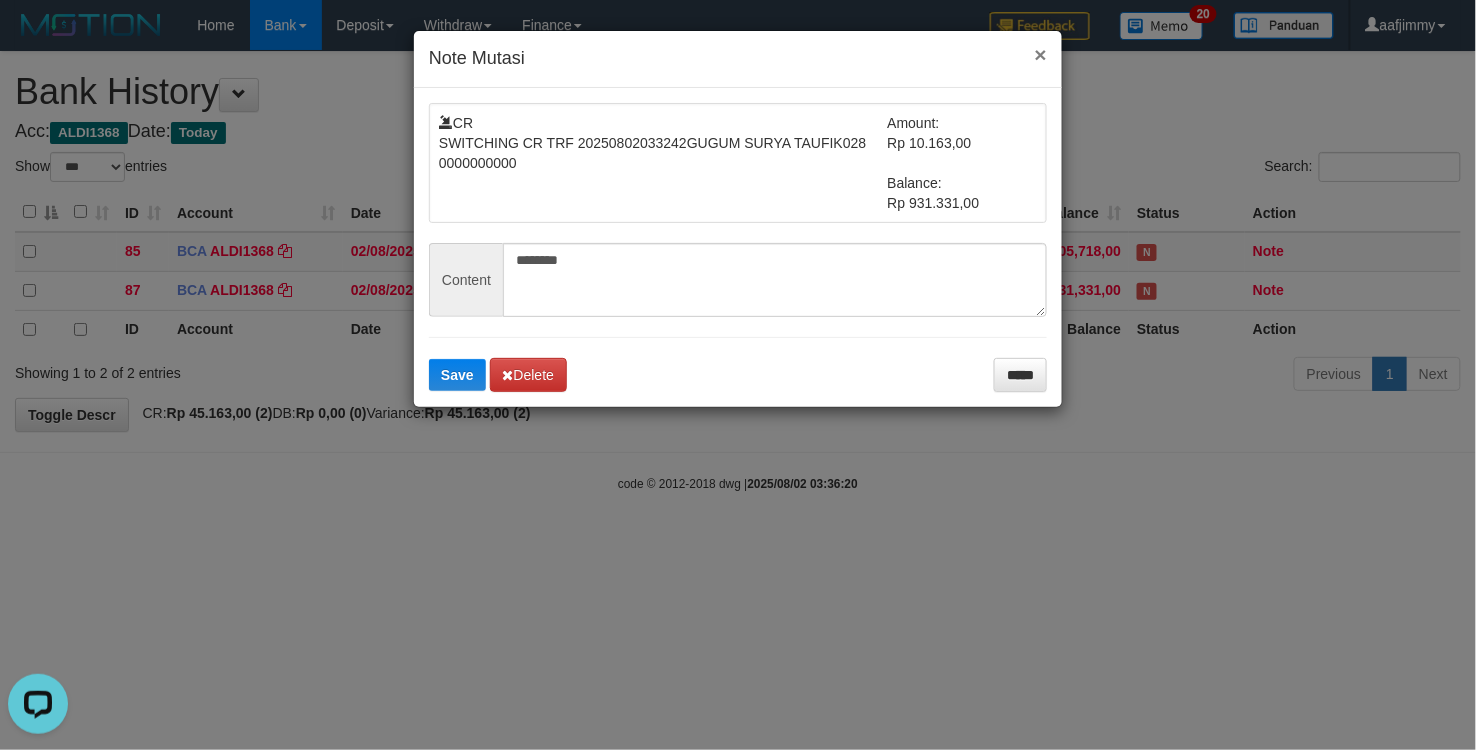click on "×" at bounding box center (1041, 54) 